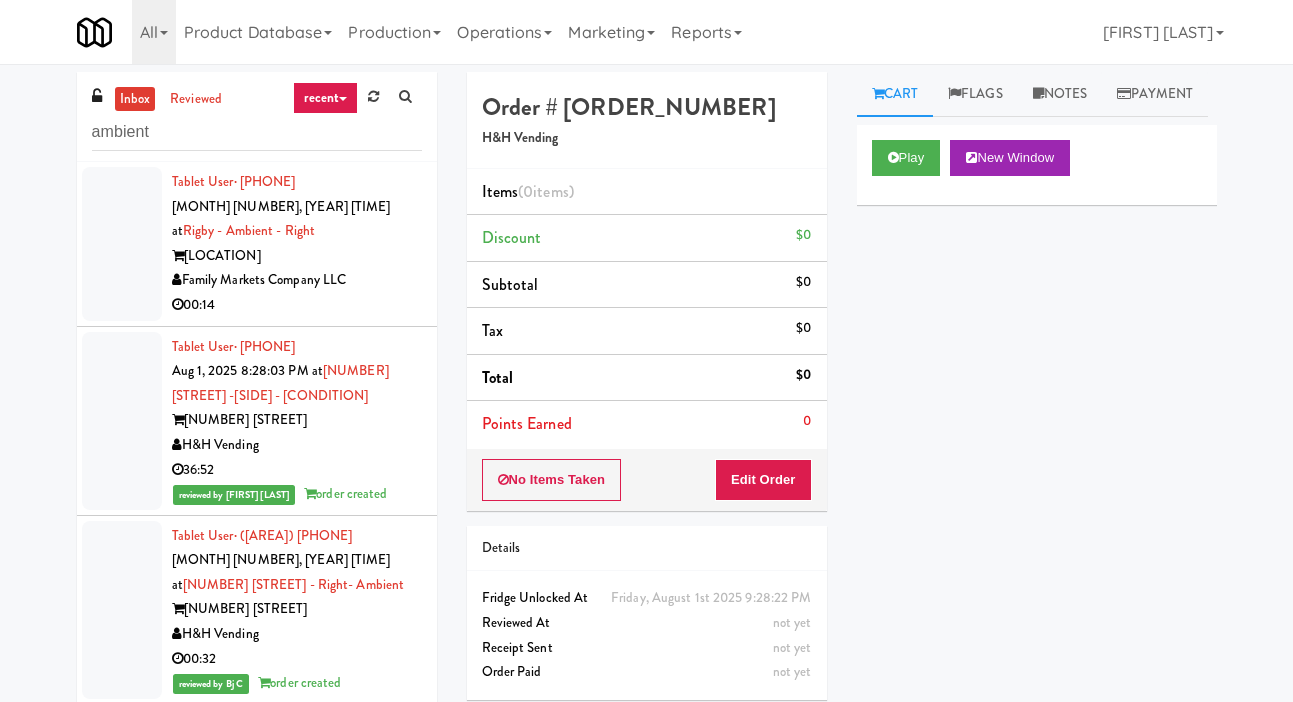 scroll, scrollTop: 0, scrollLeft: 0, axis: both 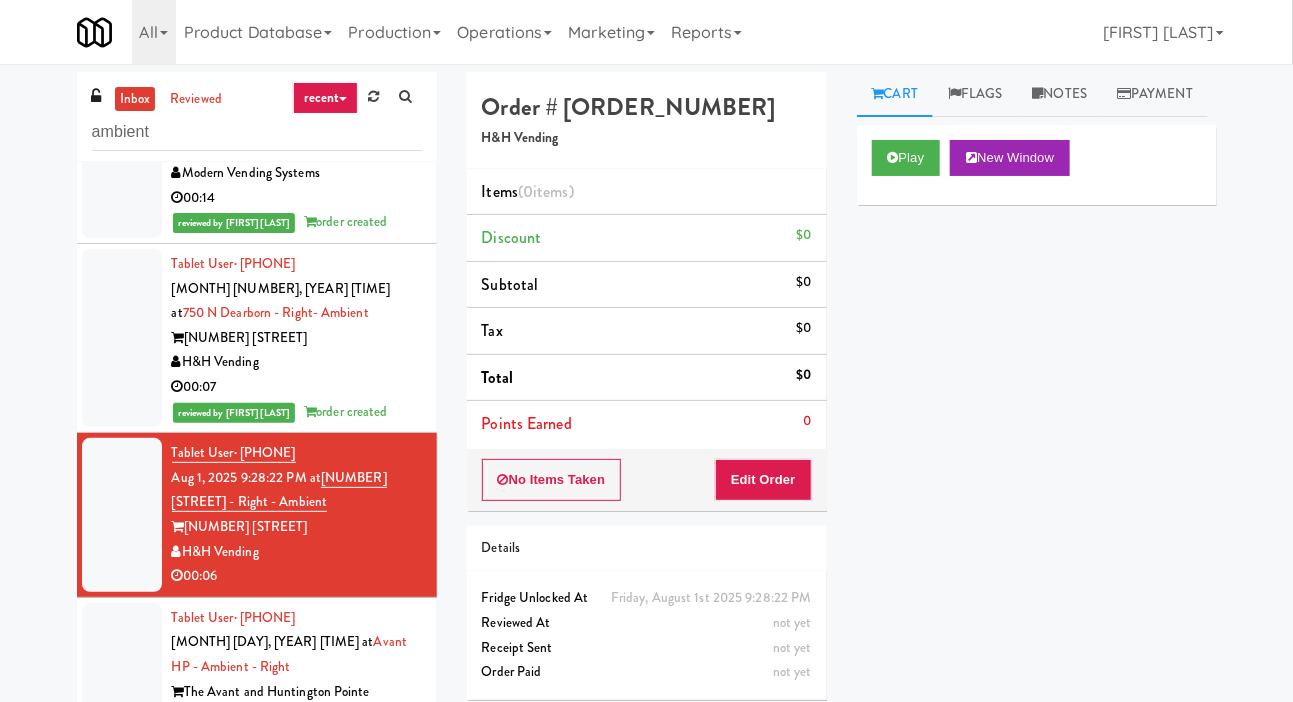 click on "H&H Vending" at bounding box center [297, 362] 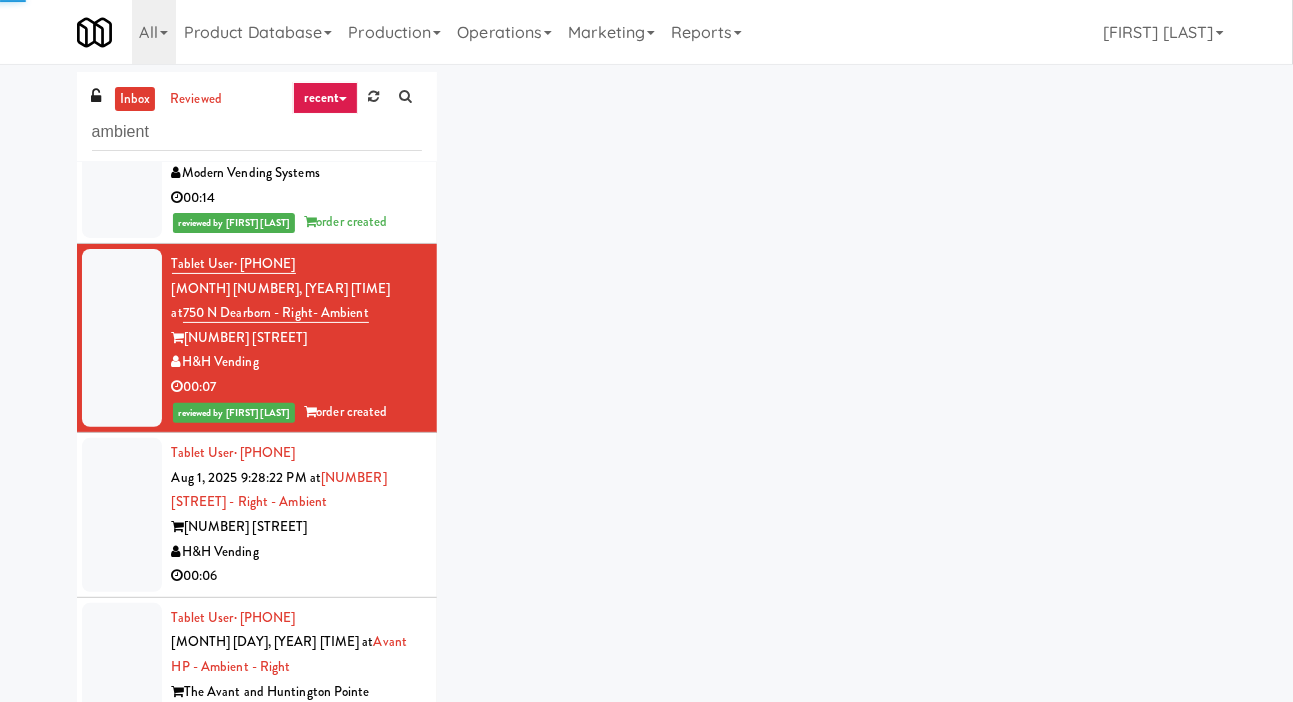 click on "[NUMBER] [STREET]" at bounding box center (297, 527) 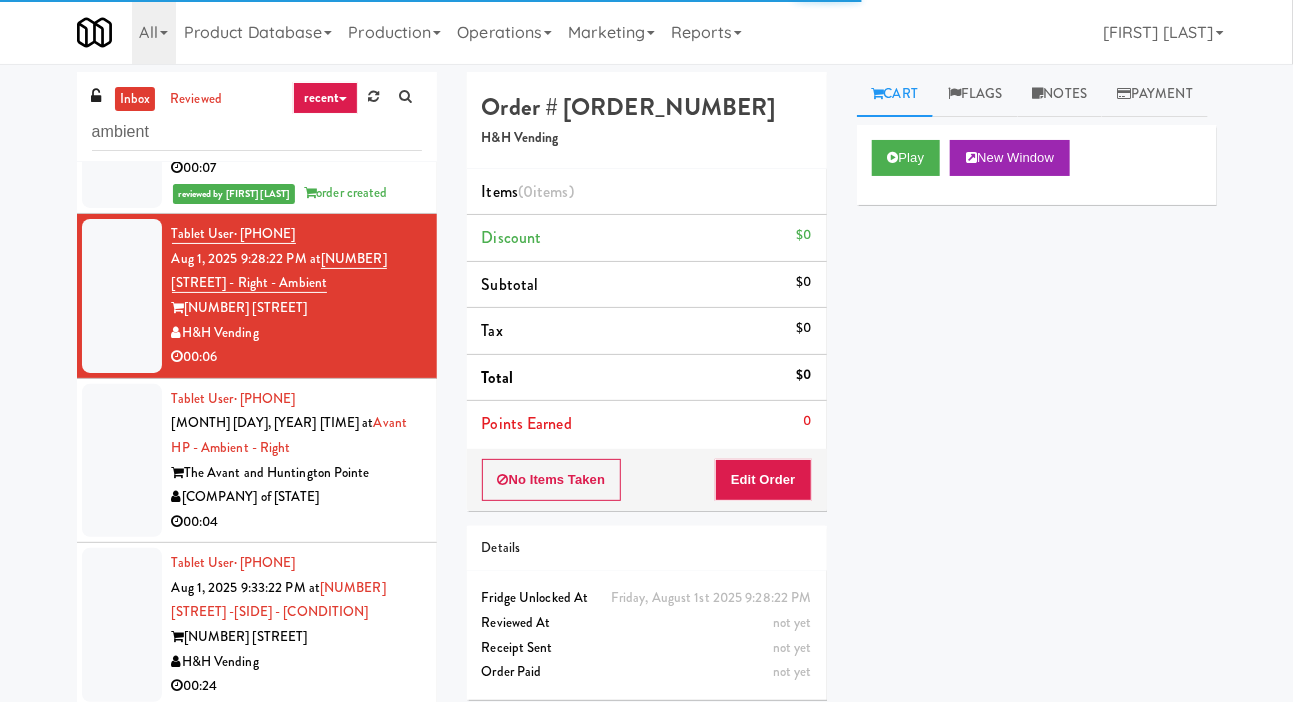 scroll, scrollTop: 2596, scrollLeft: 0, axis: vertical 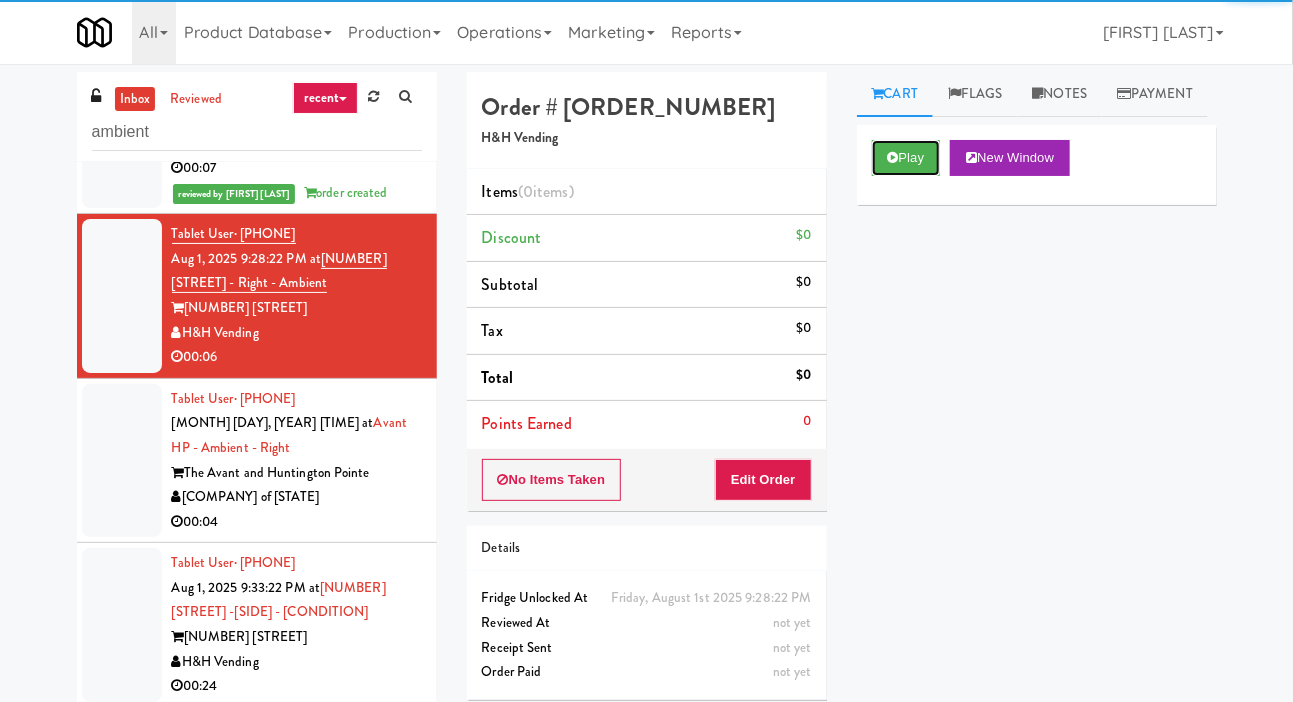 click on "Play" at bounding box center (906, 158) 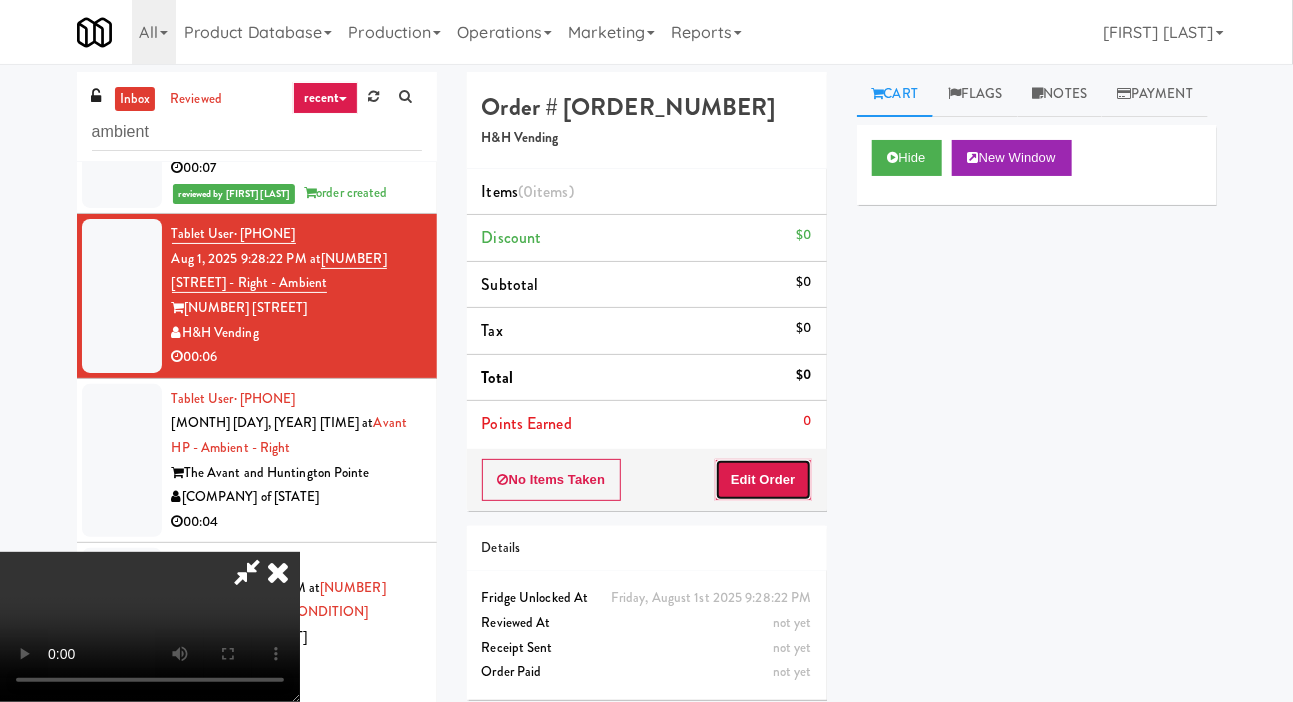 click on "Edit Order" at bounding box center [763, 480] 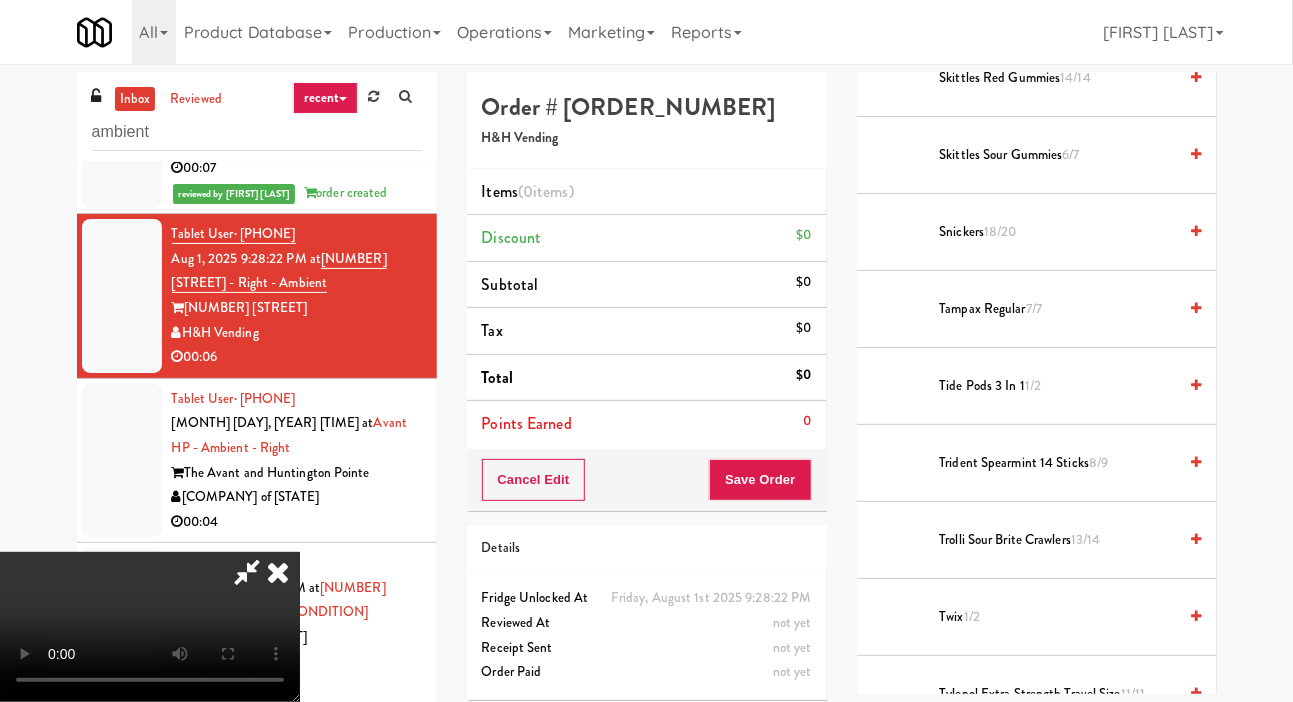 scroll, scrollTop: 2196, scrollLeft: 0, axis: vertical 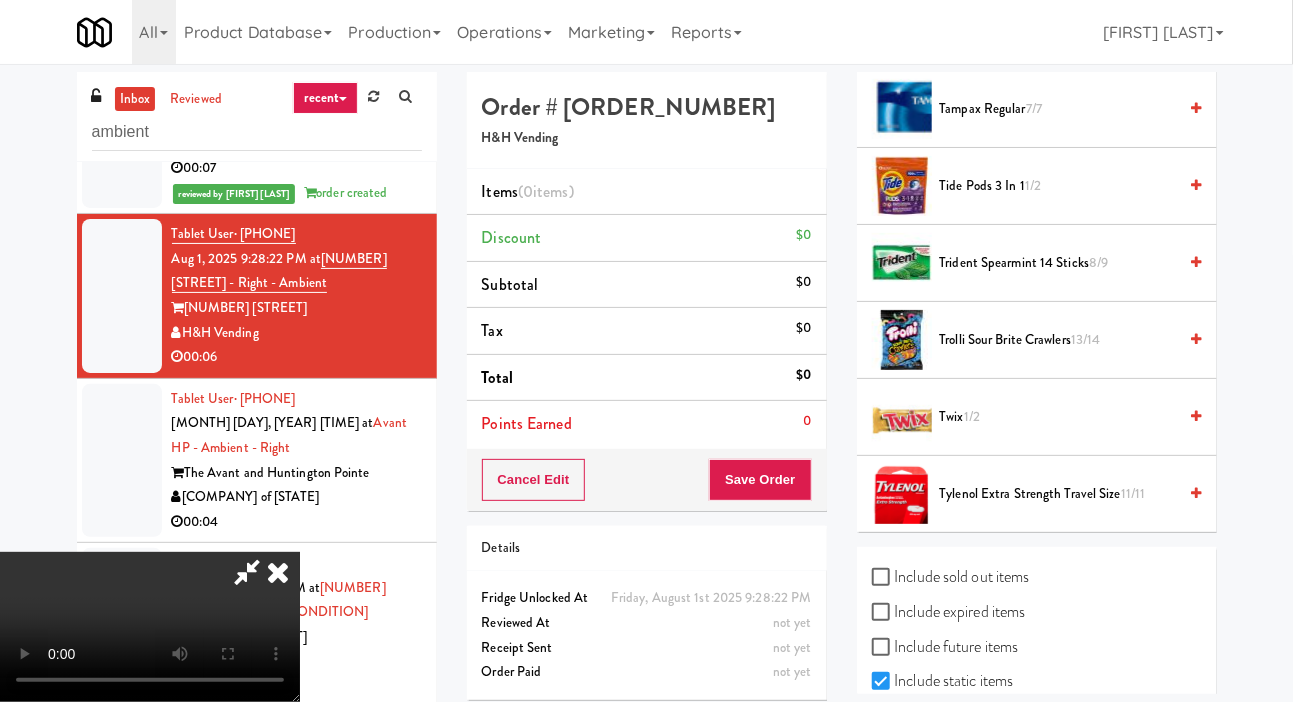 click on "Tide Pods 3 in 1  1/2" at bounding box center (1058, 186) 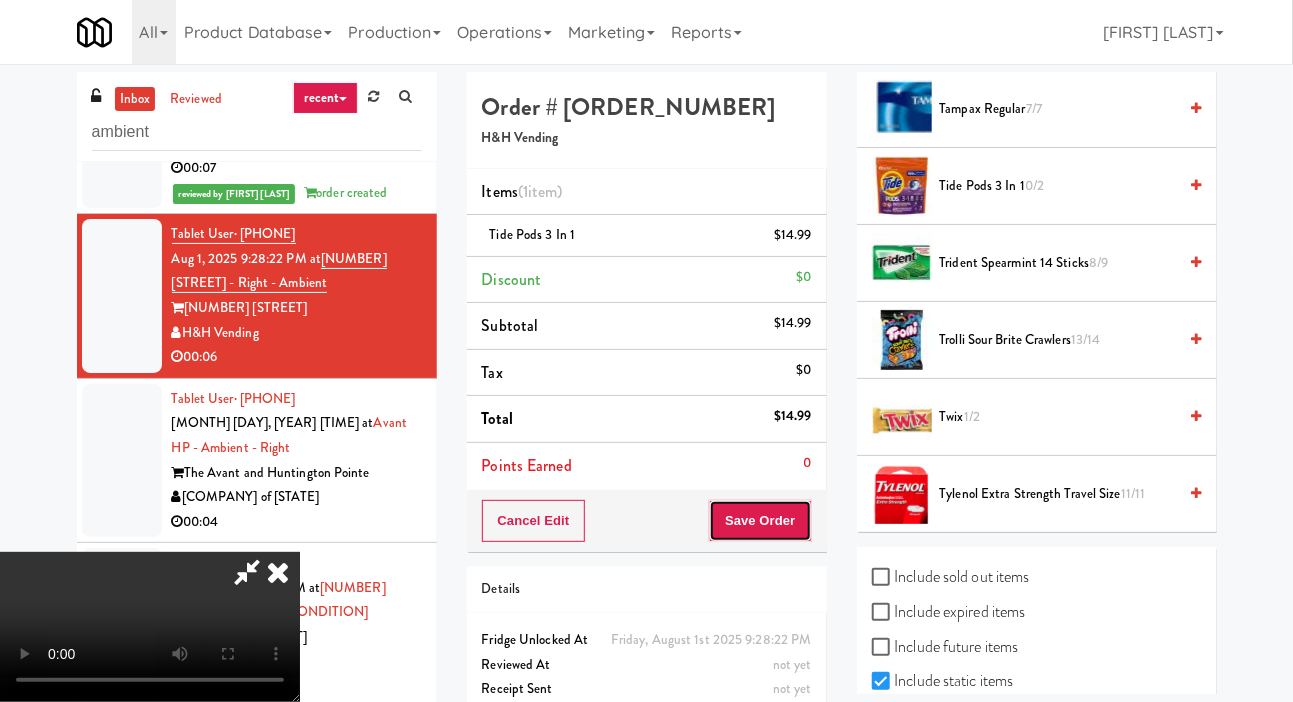 click on "Save Order" at bounding box center (760, 521) 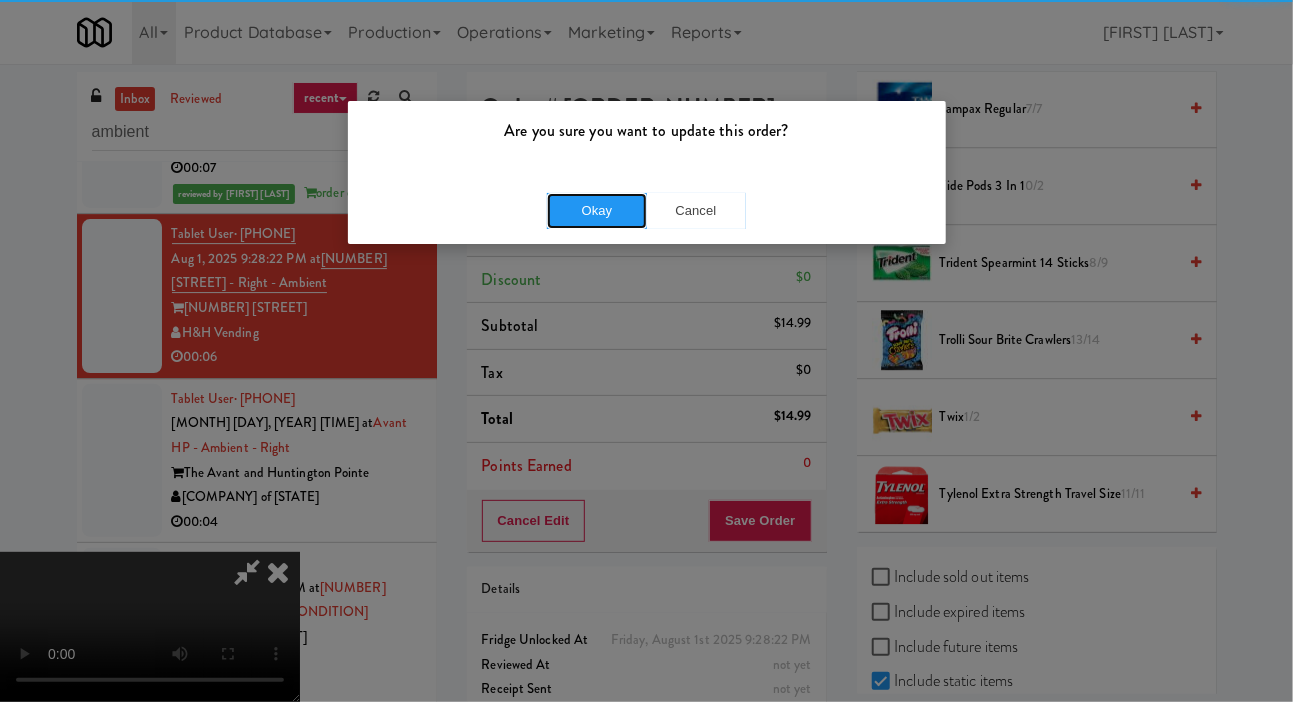 click on "Okay" at bounding box center (597, 211) 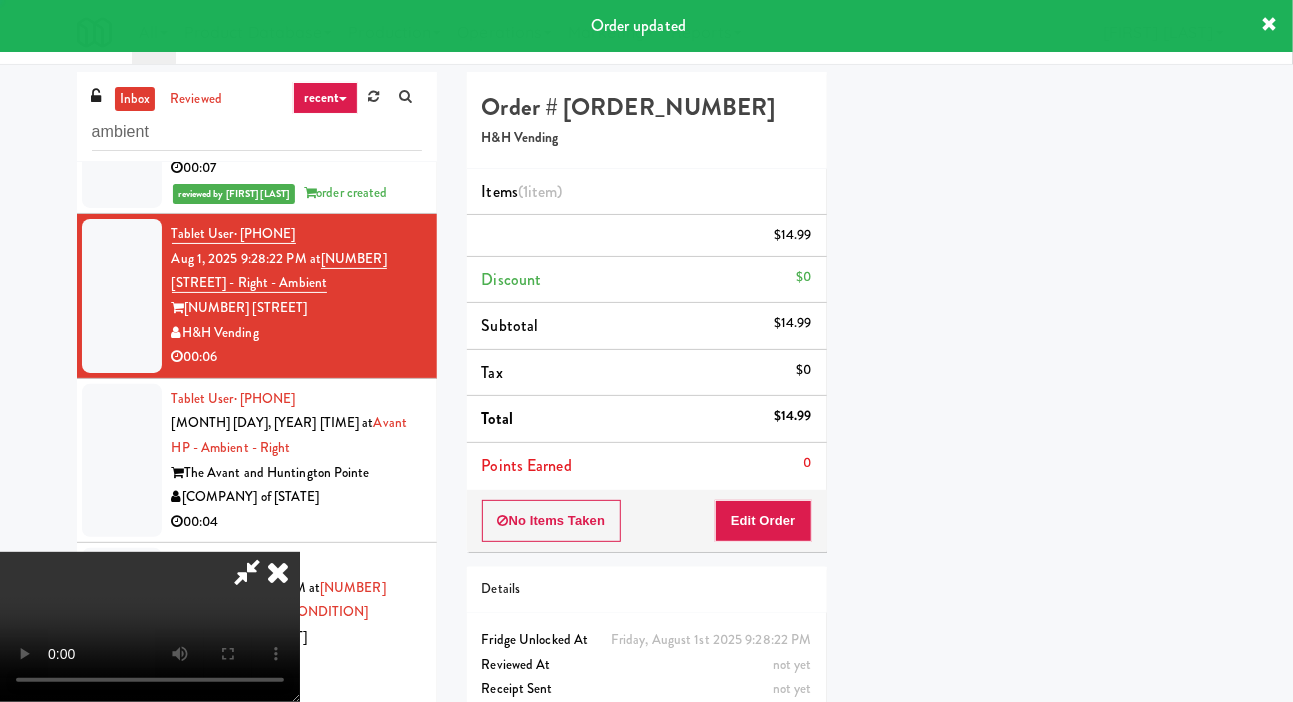scroll, scrollTop: 116, scrollLeft: 0, axis: vertical 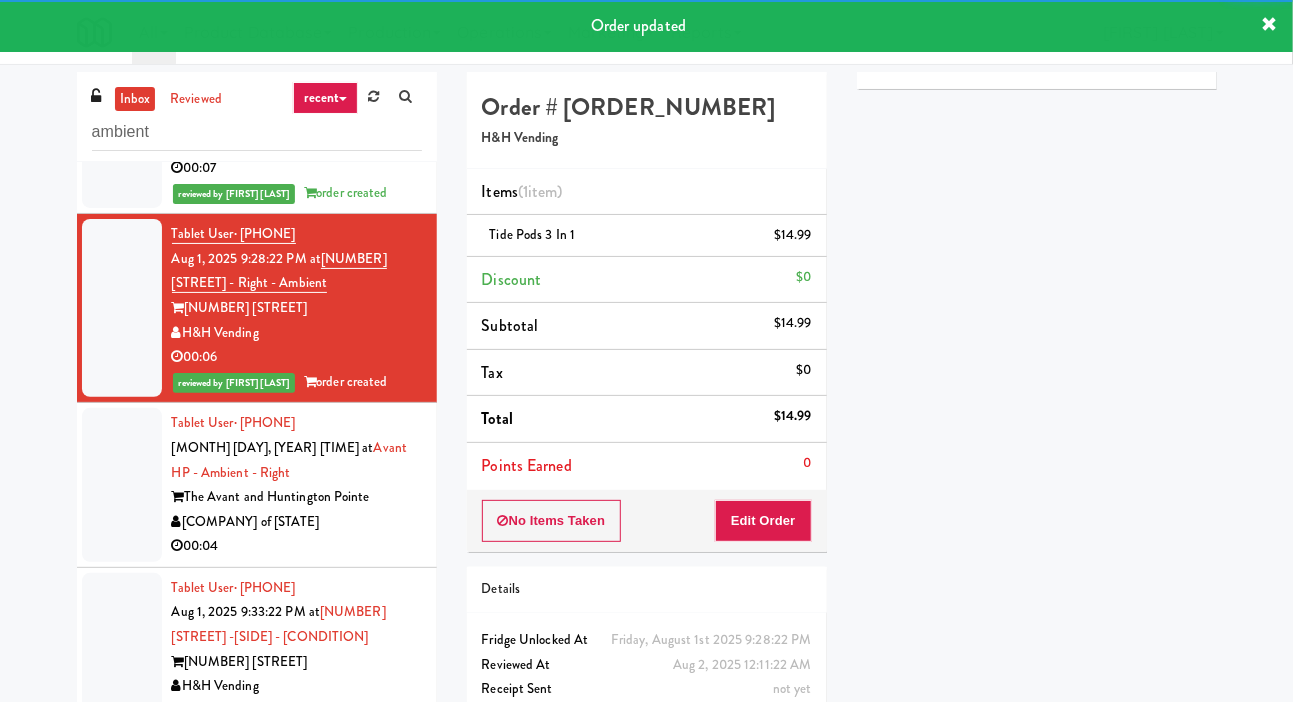 click on "00:04" at bounding box center [297, 546] 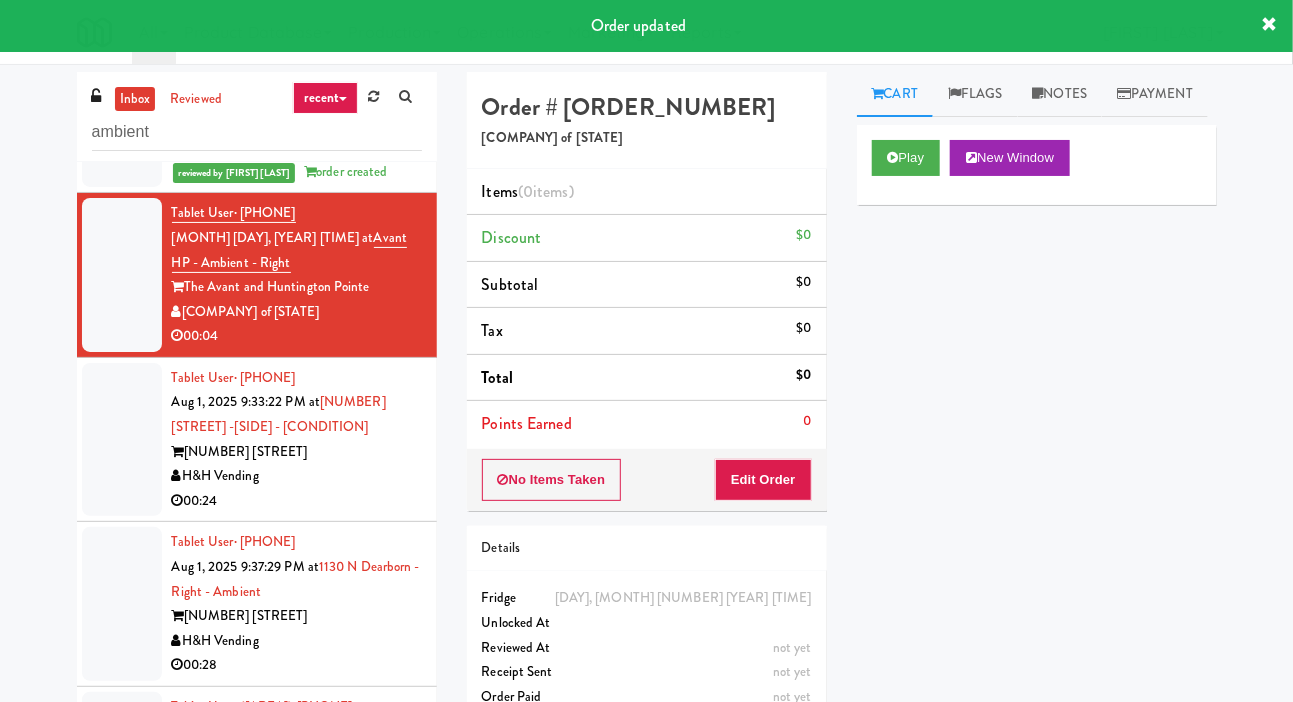 scroll, scrollTop: 2804, scrollLeft: 0, axis: vertical 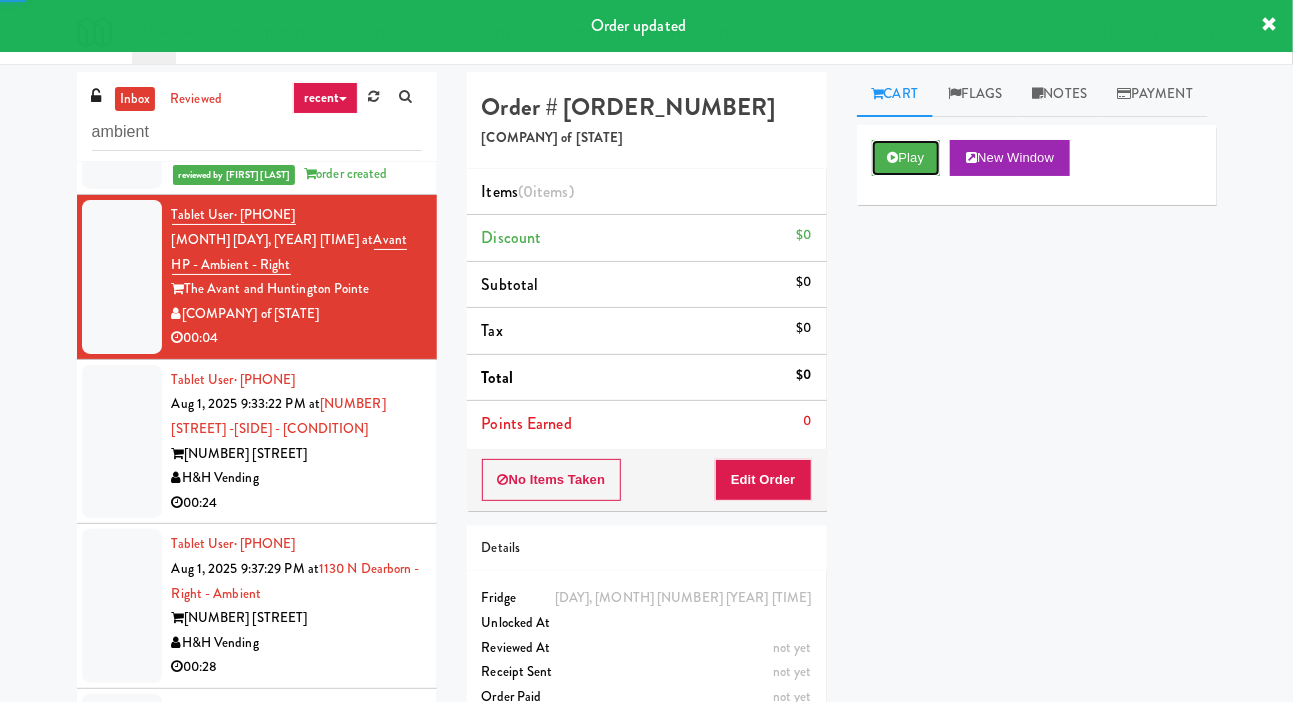 click on "Play" at bounding box center (906, 158) 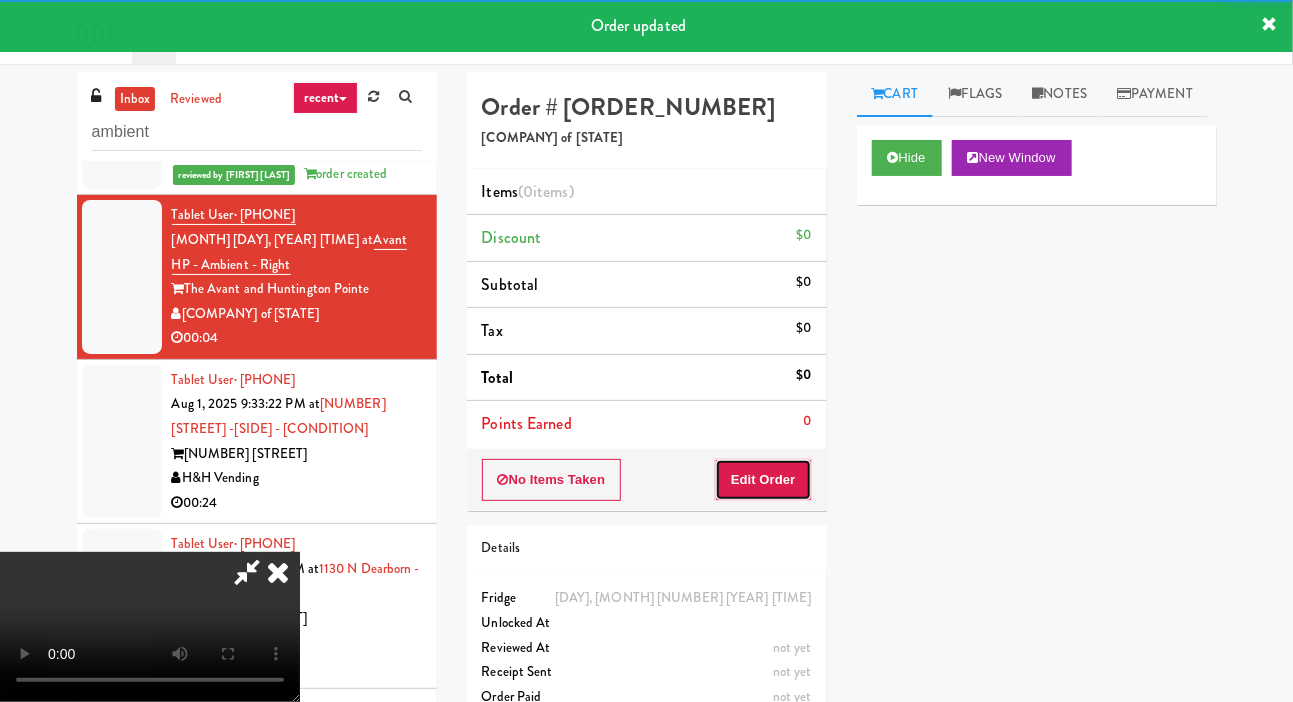click on "Edit Order" at bounding box center [763, 480] 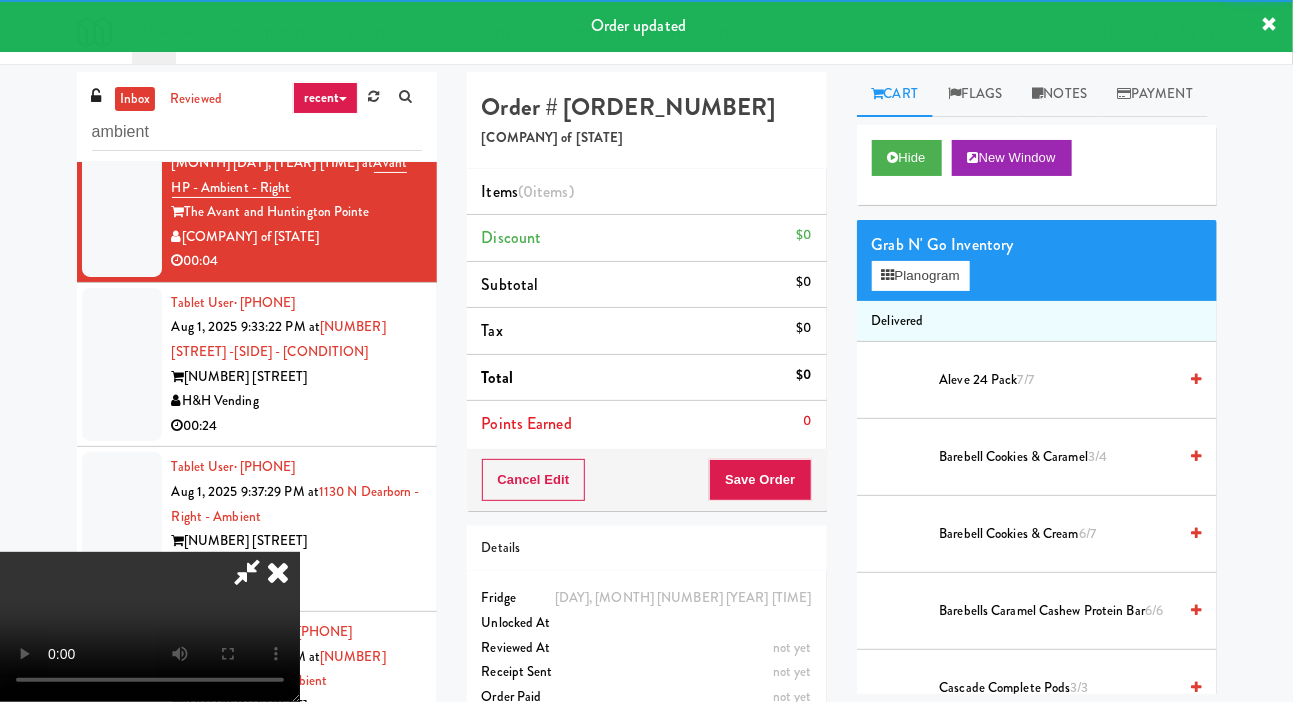scroll, scrollTop: 2881, scrollLeft: 0, axis: vertical 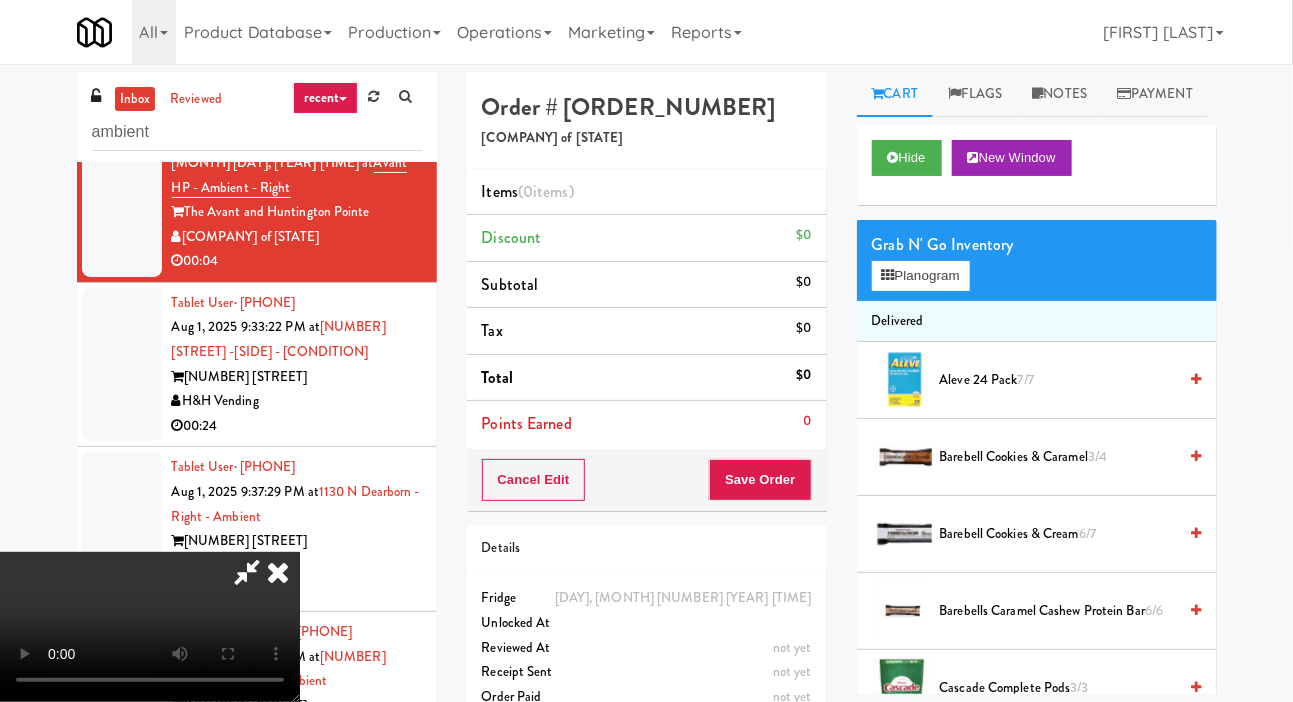 type 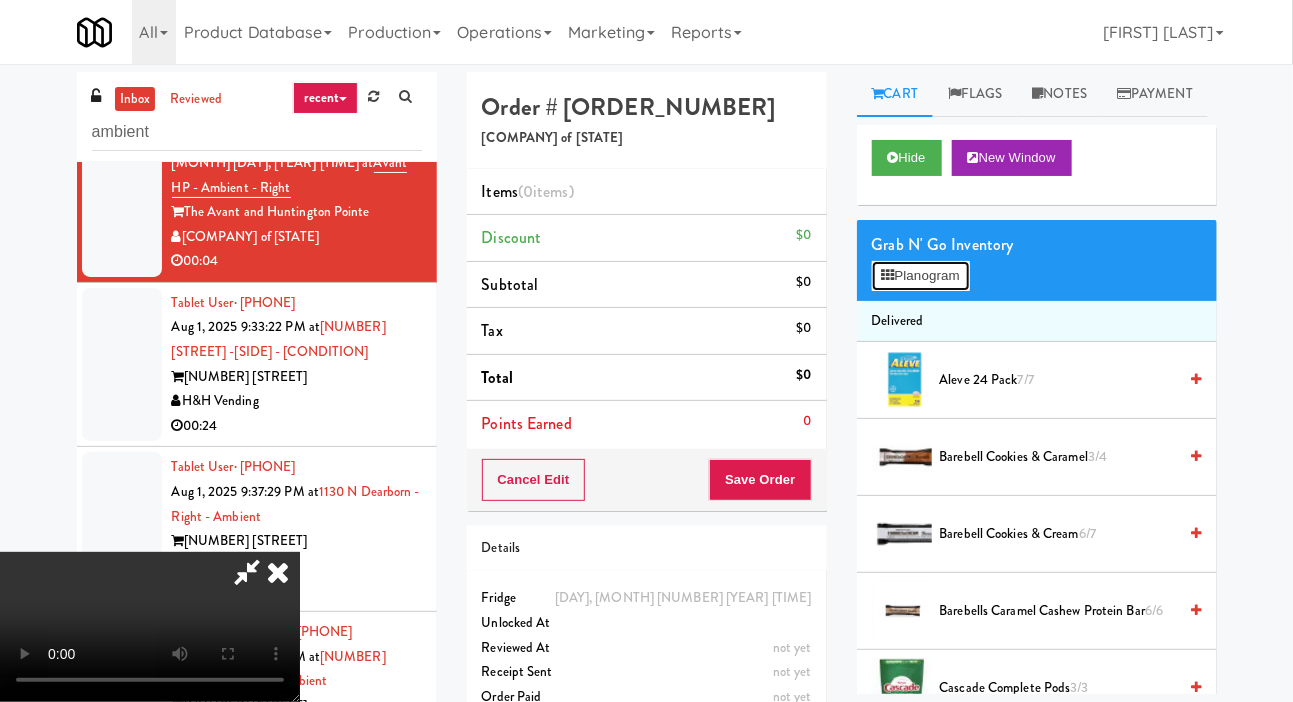 click on "Planogram" at bounding box center [921, 276] 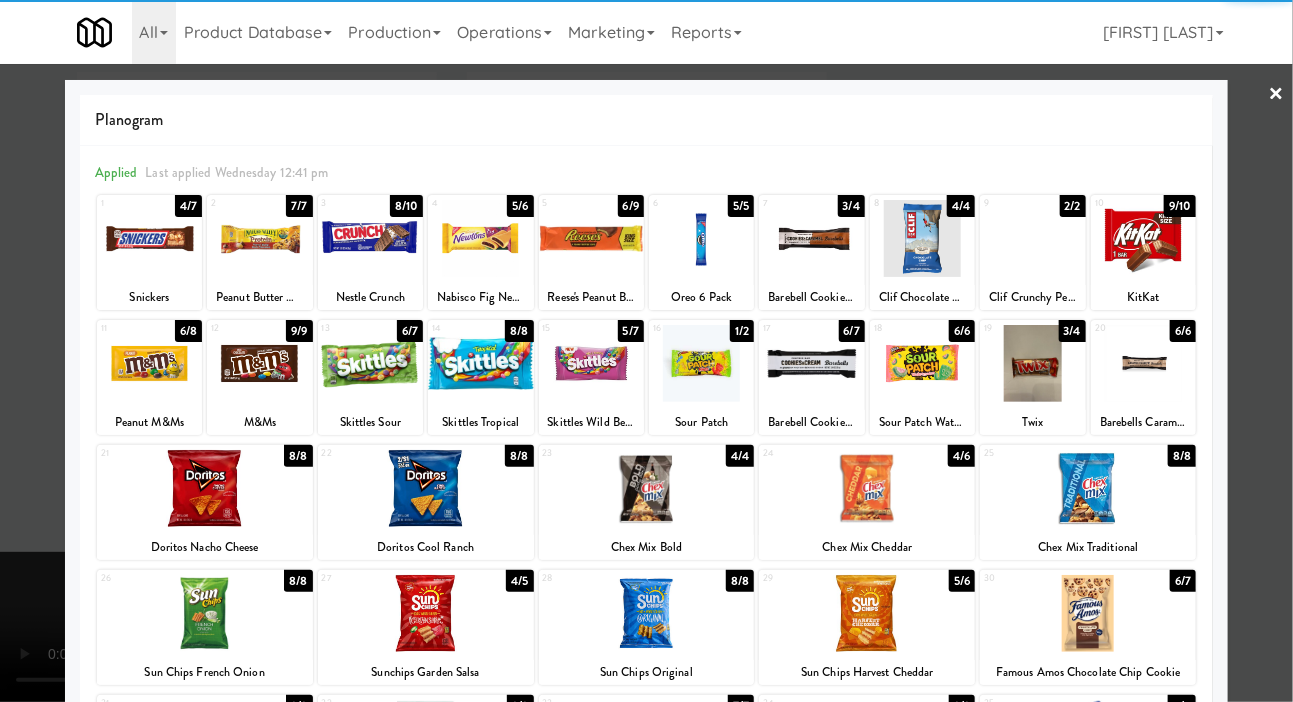 click at bounding box center [591, 363] 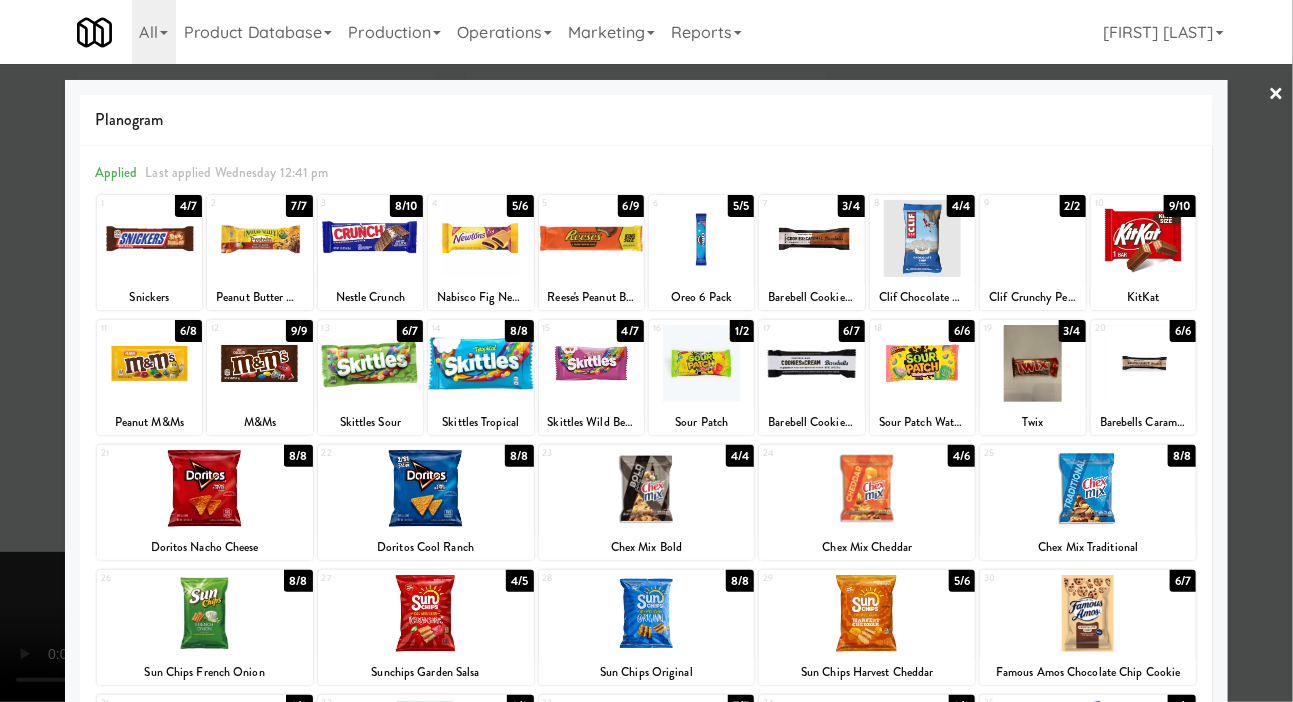 click at bounding box center (646, 351) 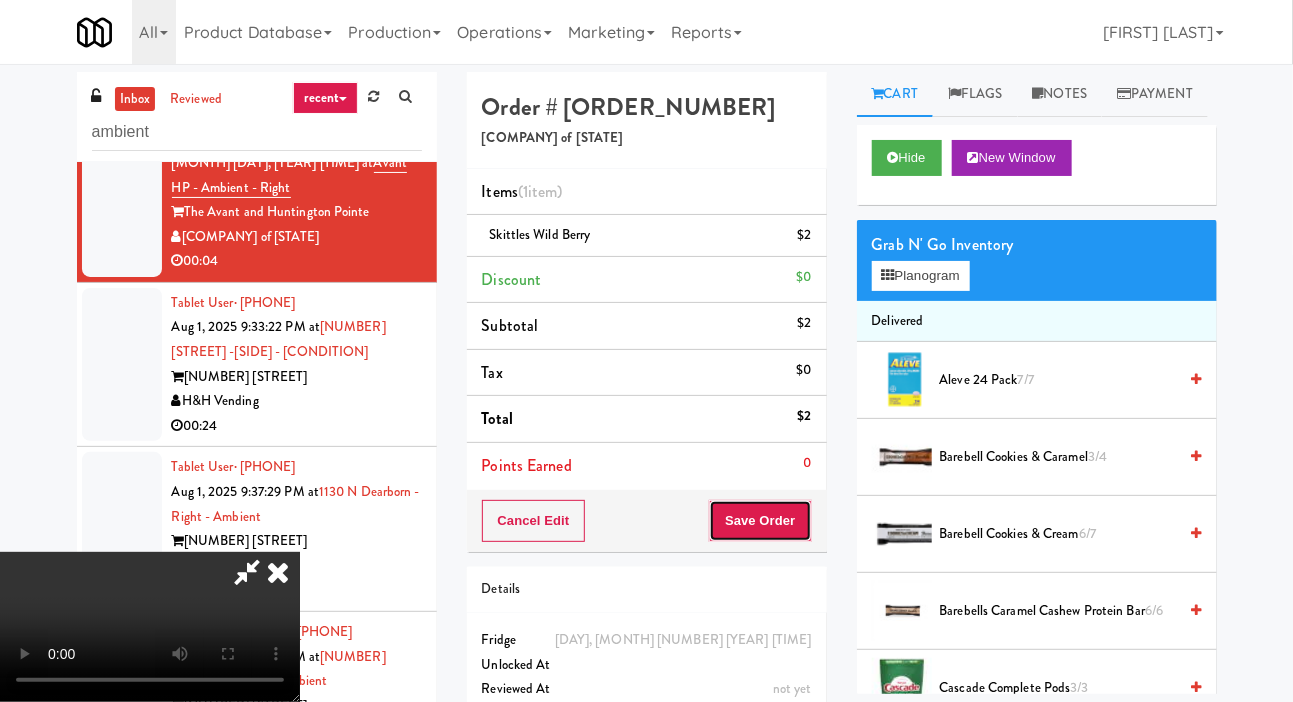 click on "Save Order" at bounding box center [760, 521] 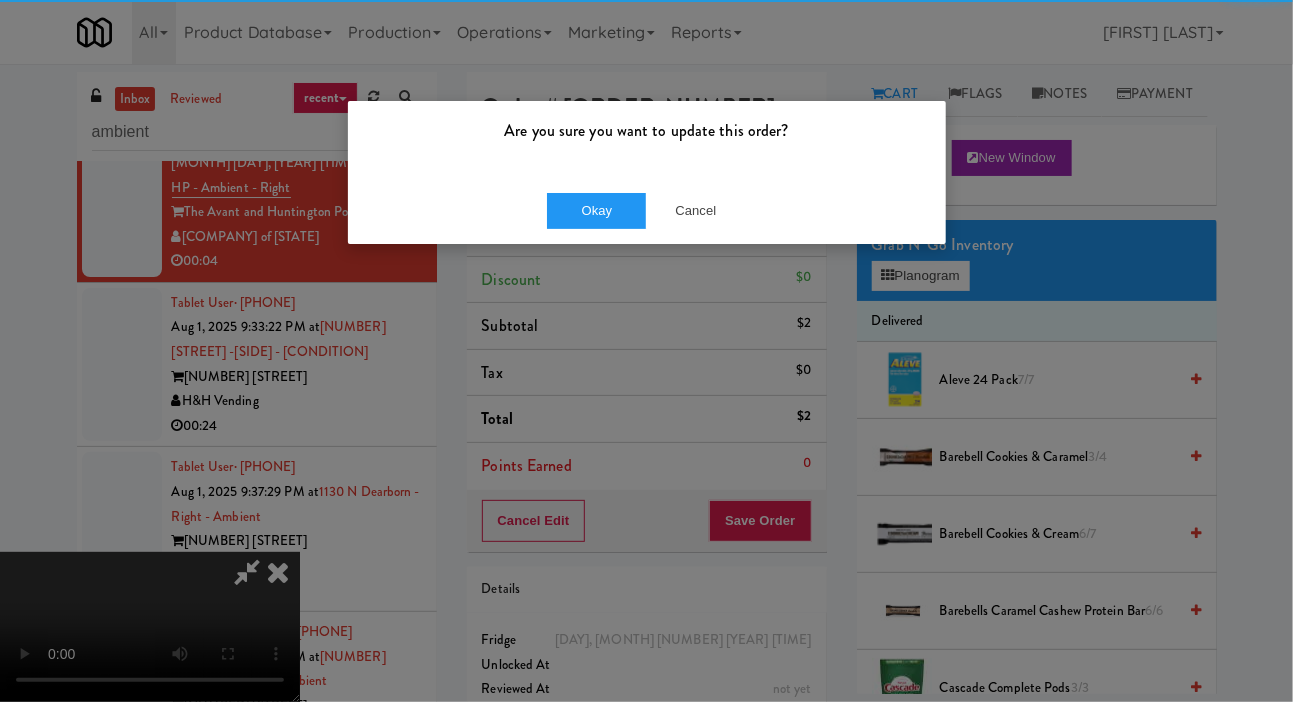 click on "Are you sure you want to update this order? Okay Cancel" at bounding box center (646, 351) 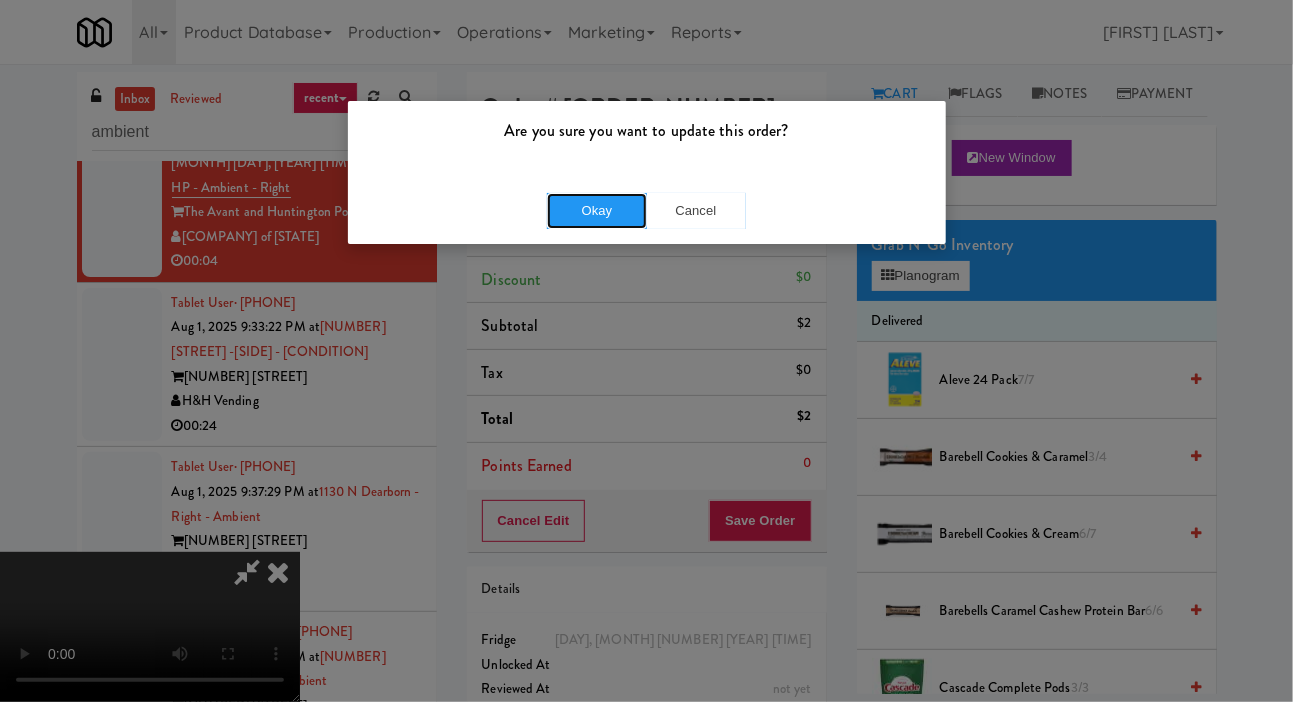 click on "Okay" at bounding box center [597, 211] 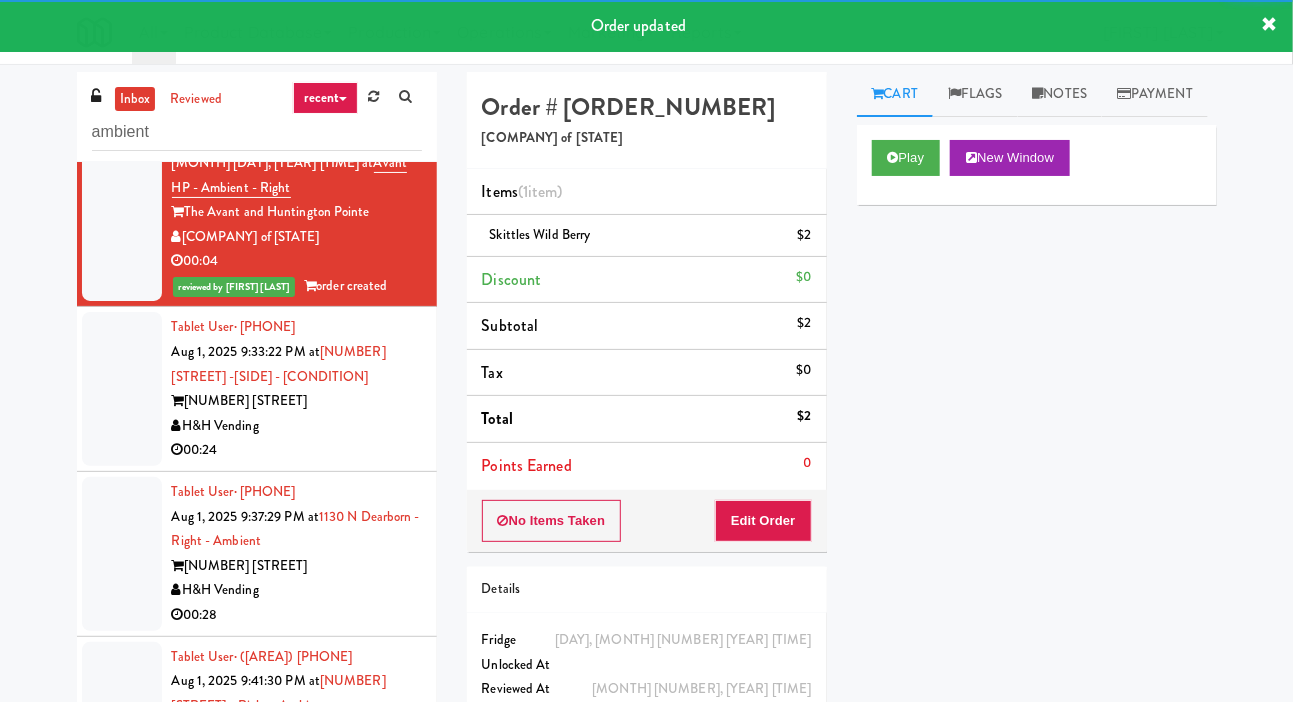 click on "H&H Vending" at bounding box center (297, 426) 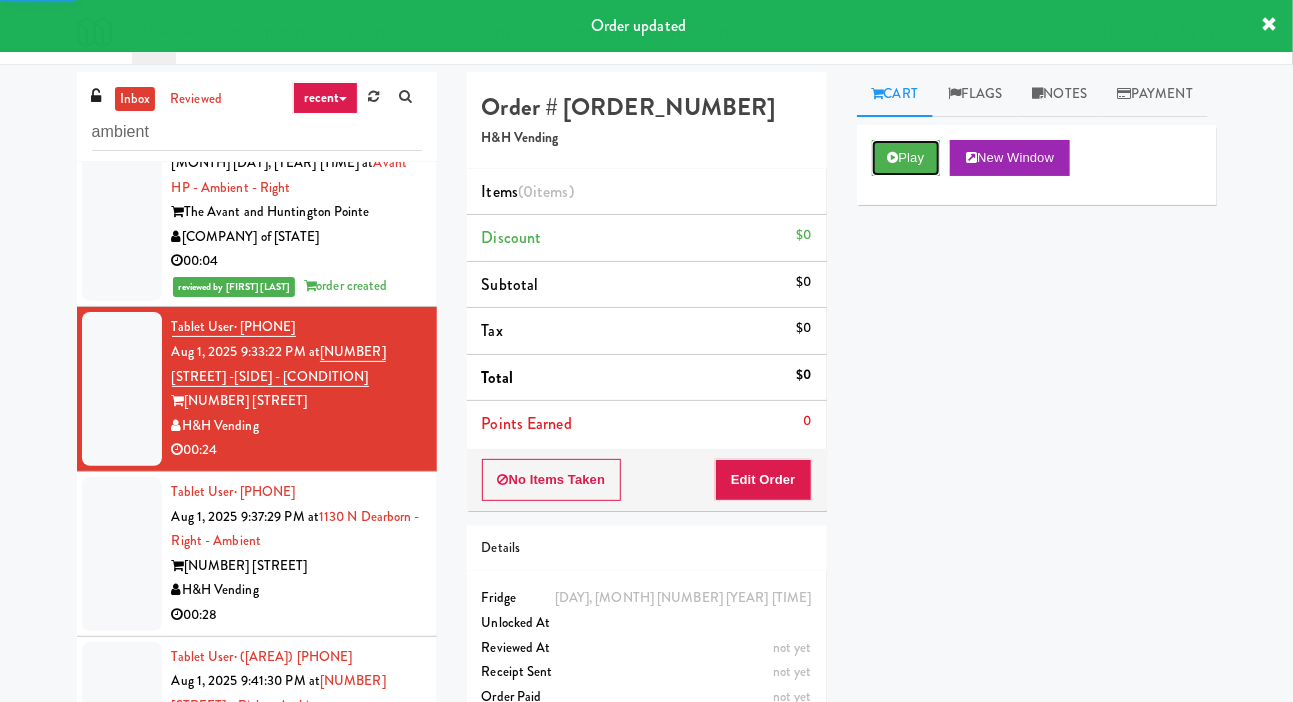 click on "Play" at bounding box center [906, 158] 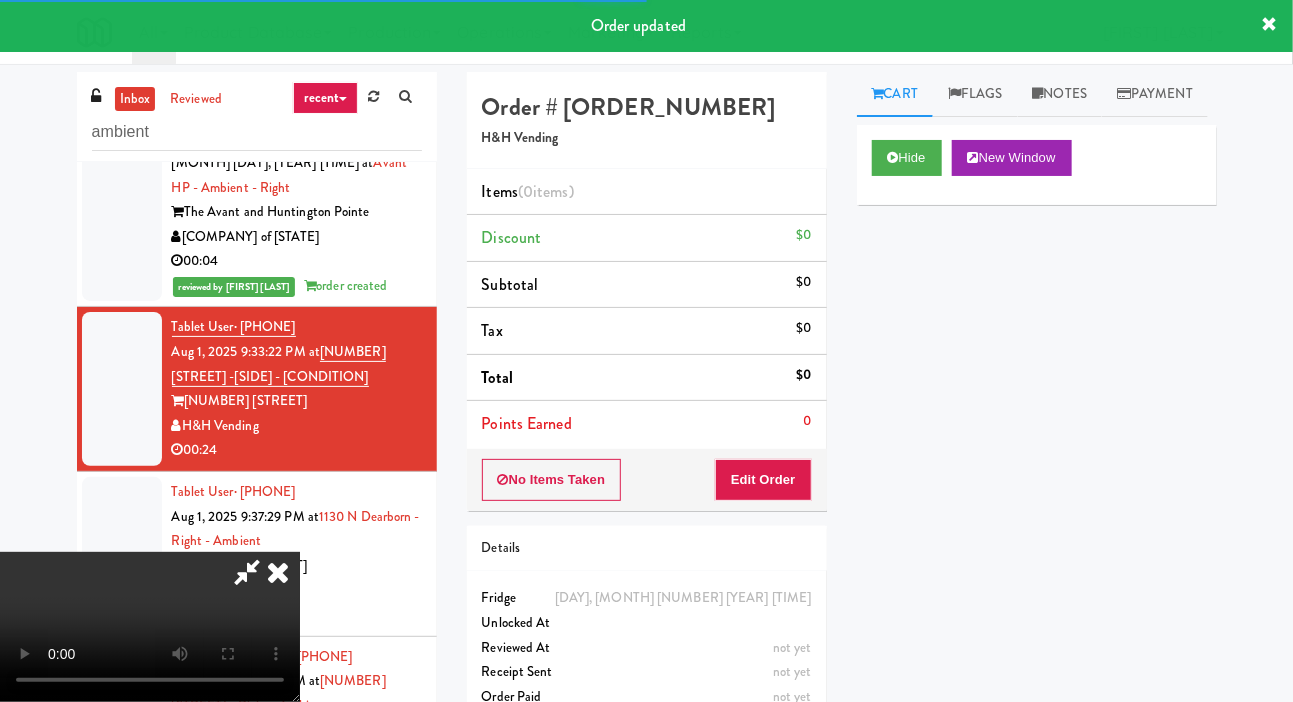 click on "Edit Order" at bounding box center [763, 480] 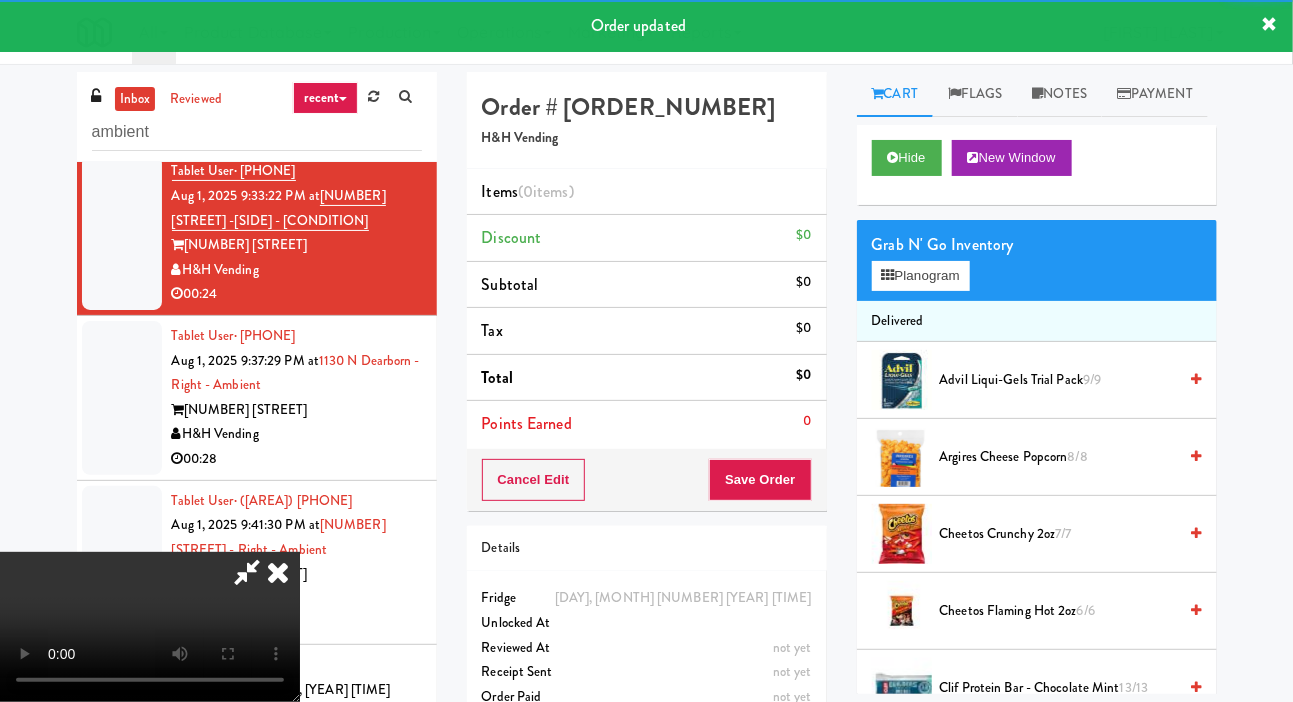 scroll, scrollTop: 3036, scrollLeft: 0, axis: vertical 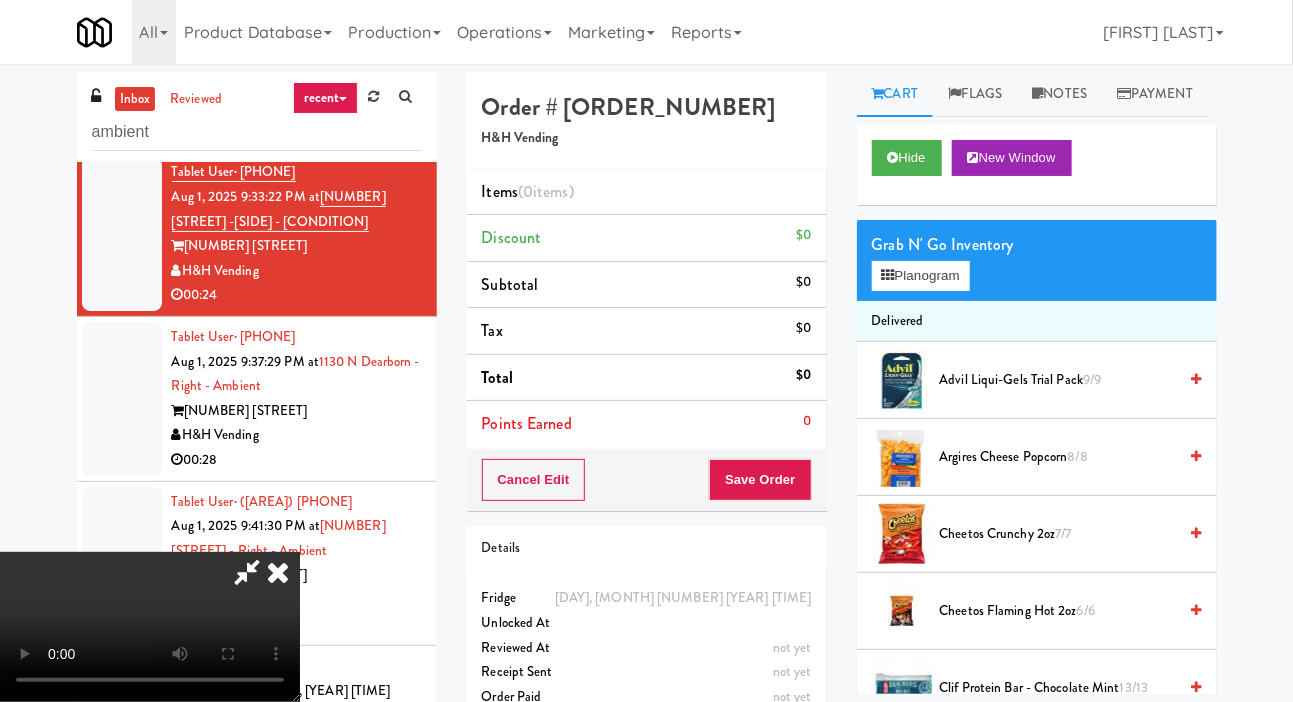 type 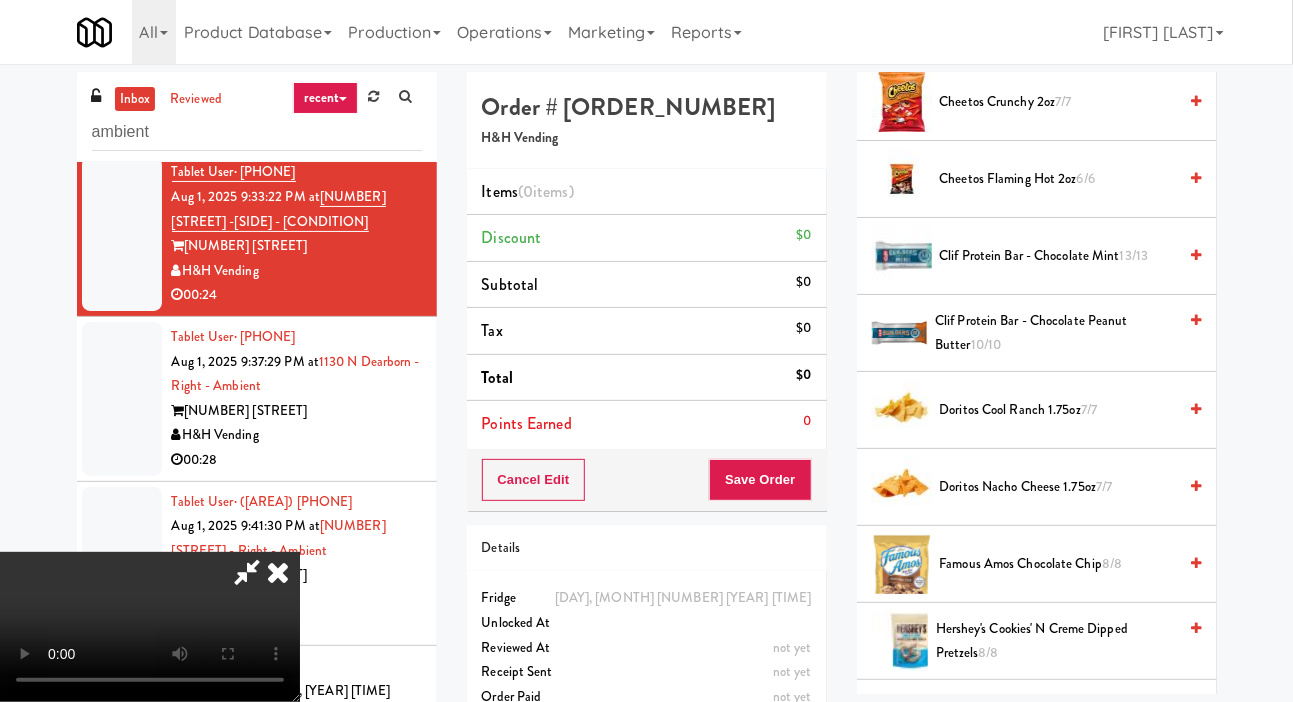 scroll, scrollTop: 435, scrollLeft: 0, axis: vertical 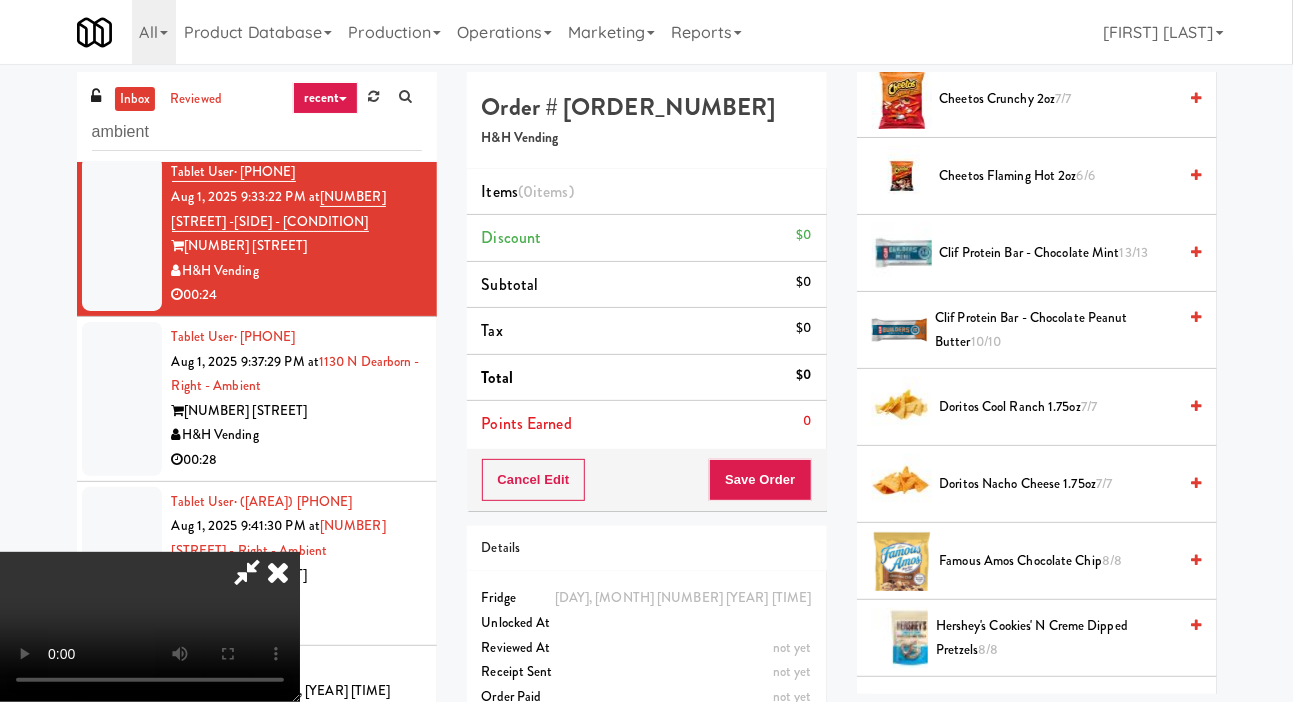 click on "Doritos Nacho Cheese 1.75oz  7/7" at bounding box center (1058, 484) 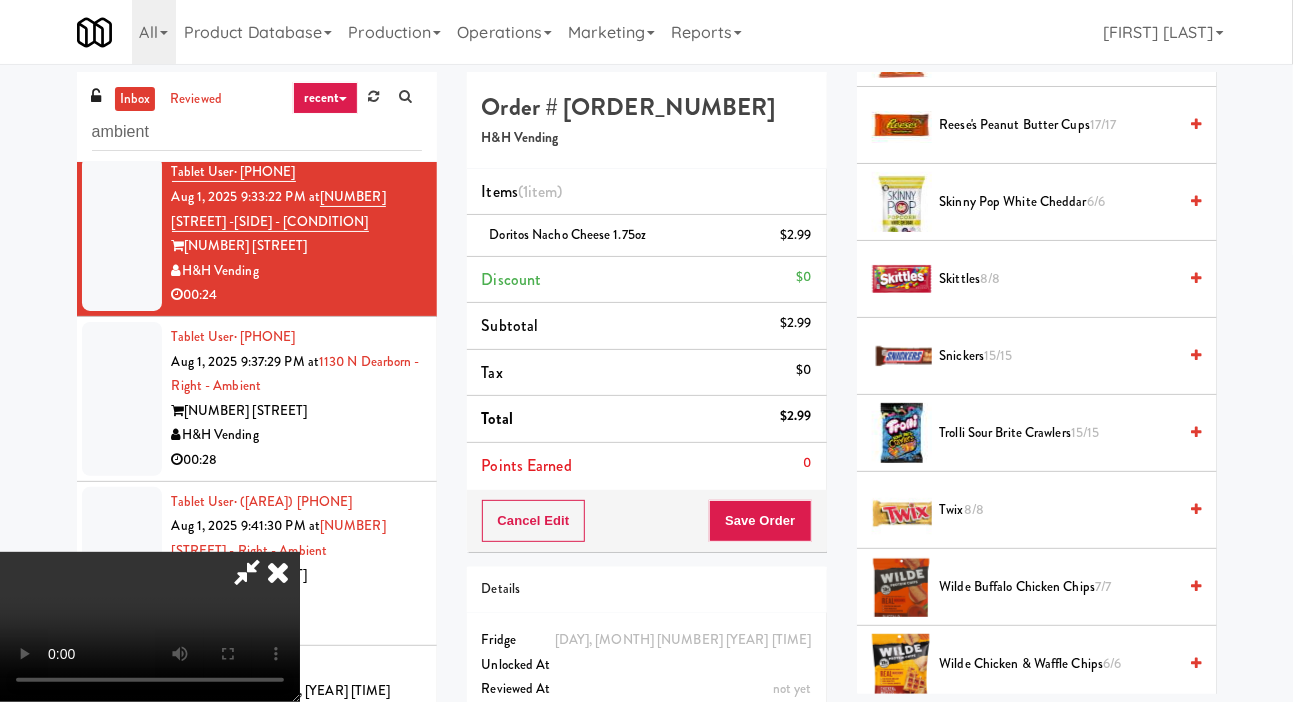 scroll, scrollTop: 2196, scrollLeft: 0, axis: vertical 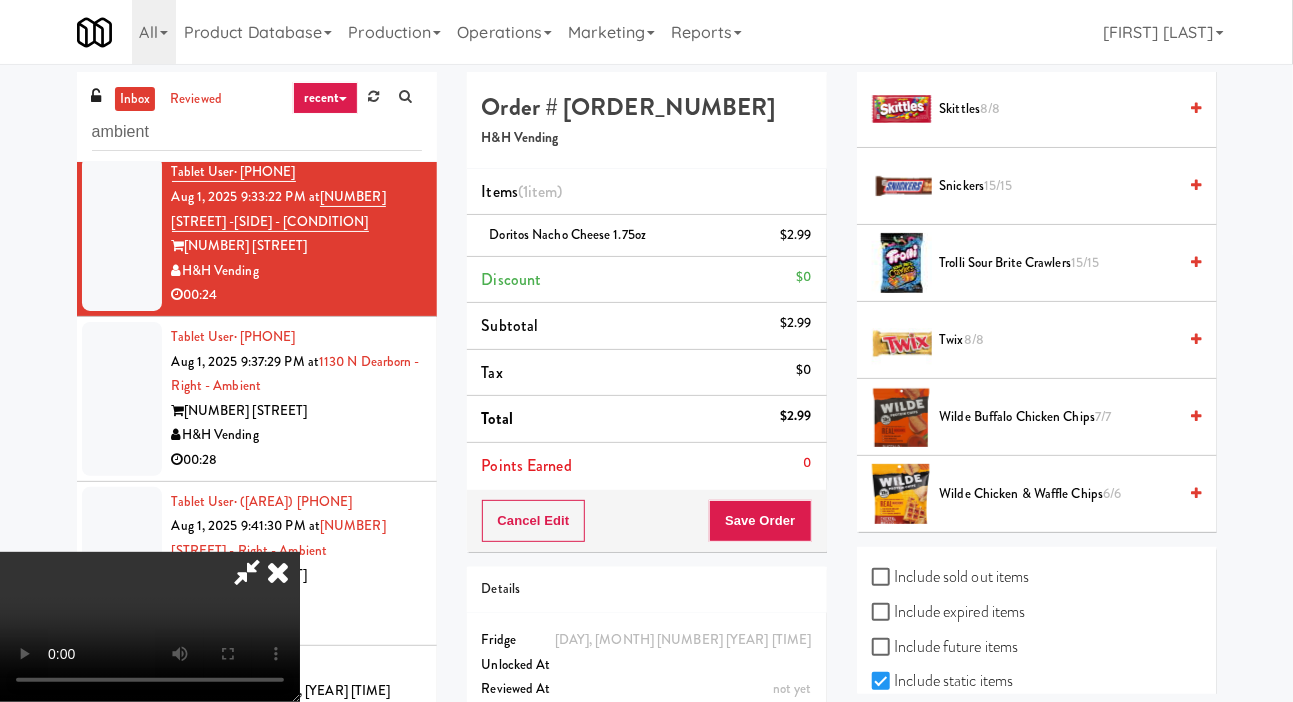 click on "Twix  8/8" at bounding box center (1058, 340) 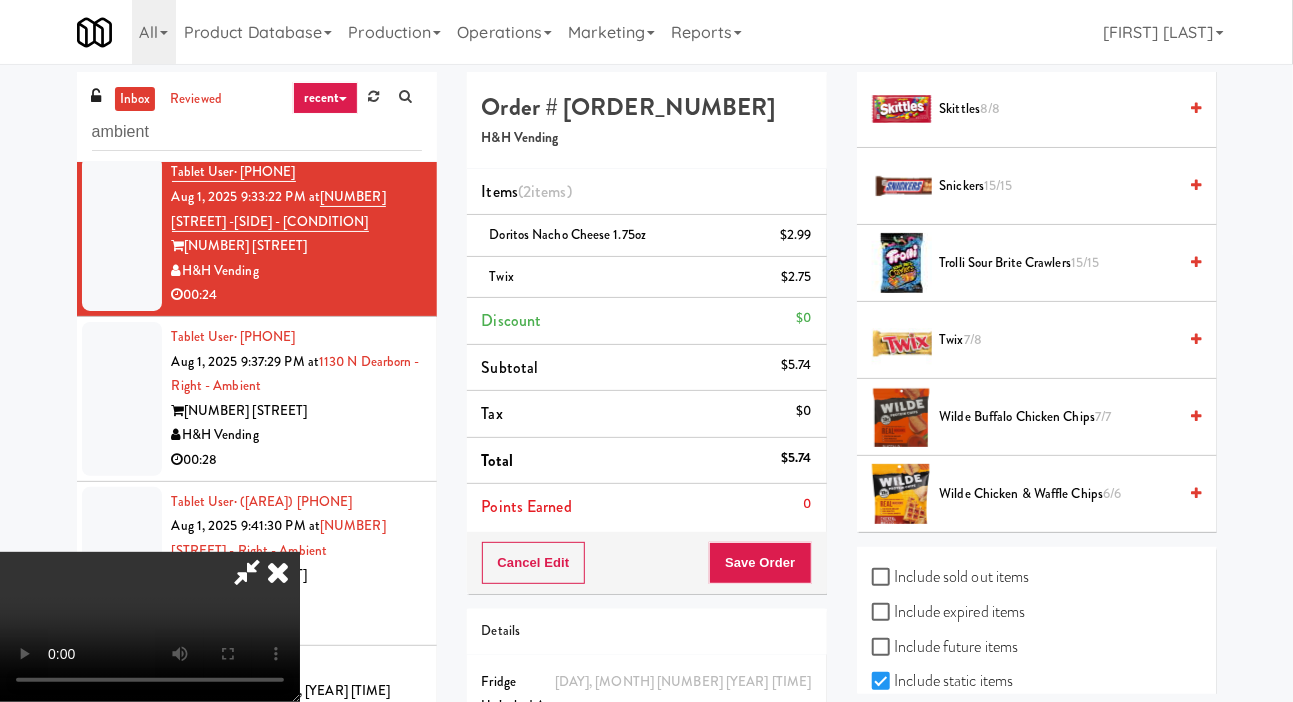 click on "Snickers   15/15" at bounding box center (1058, 186) 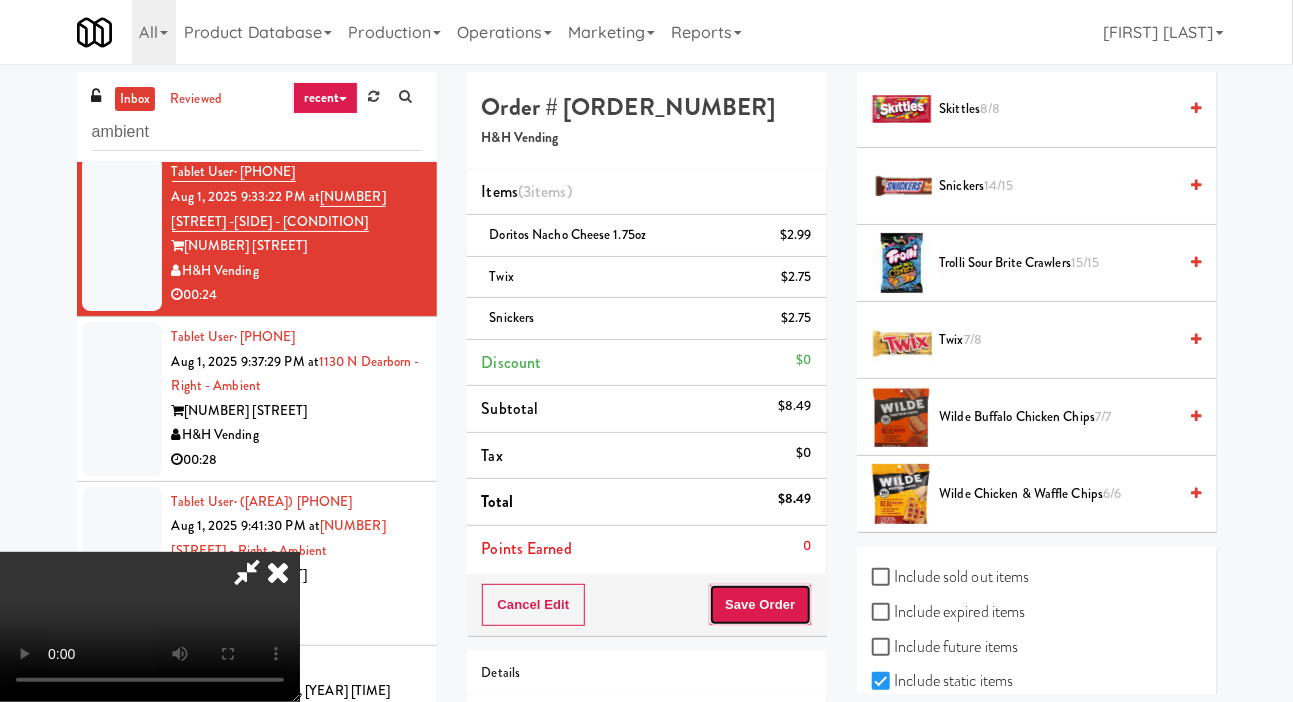 click on "Save Order" at bounding box center (760, 605) 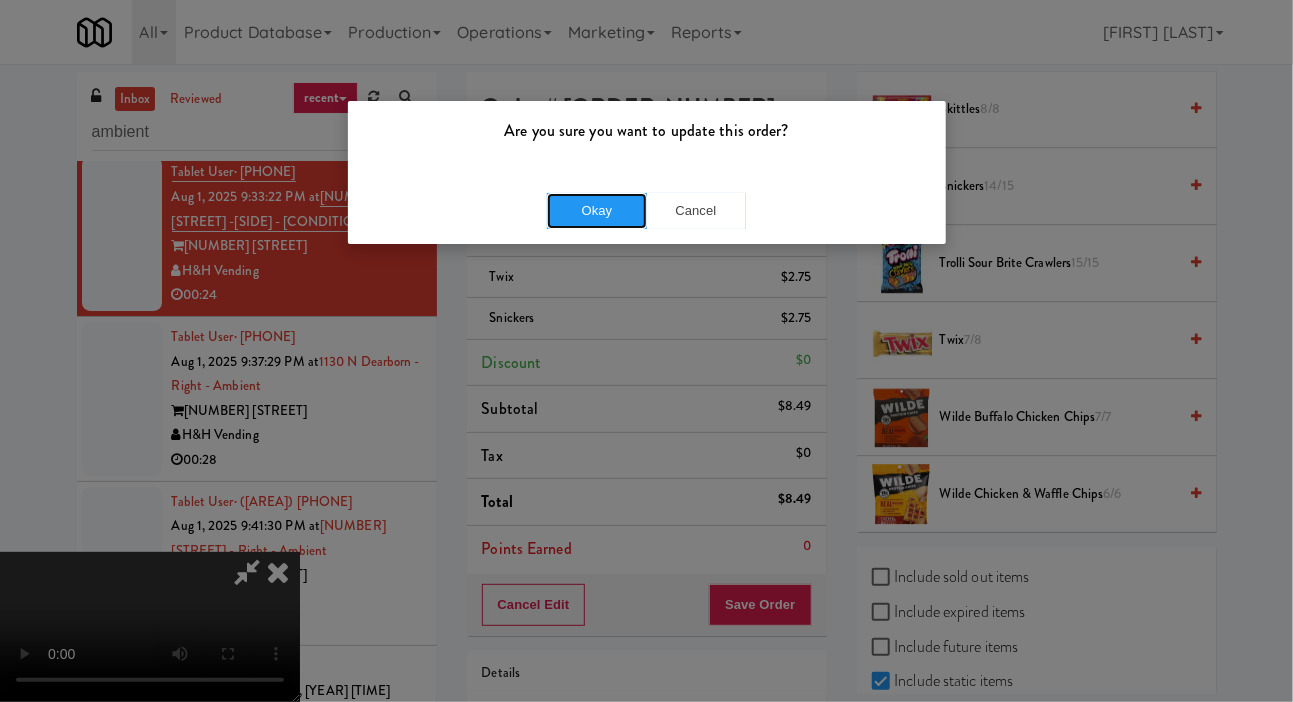 click on "Okay" at bounding box center (597, 211) 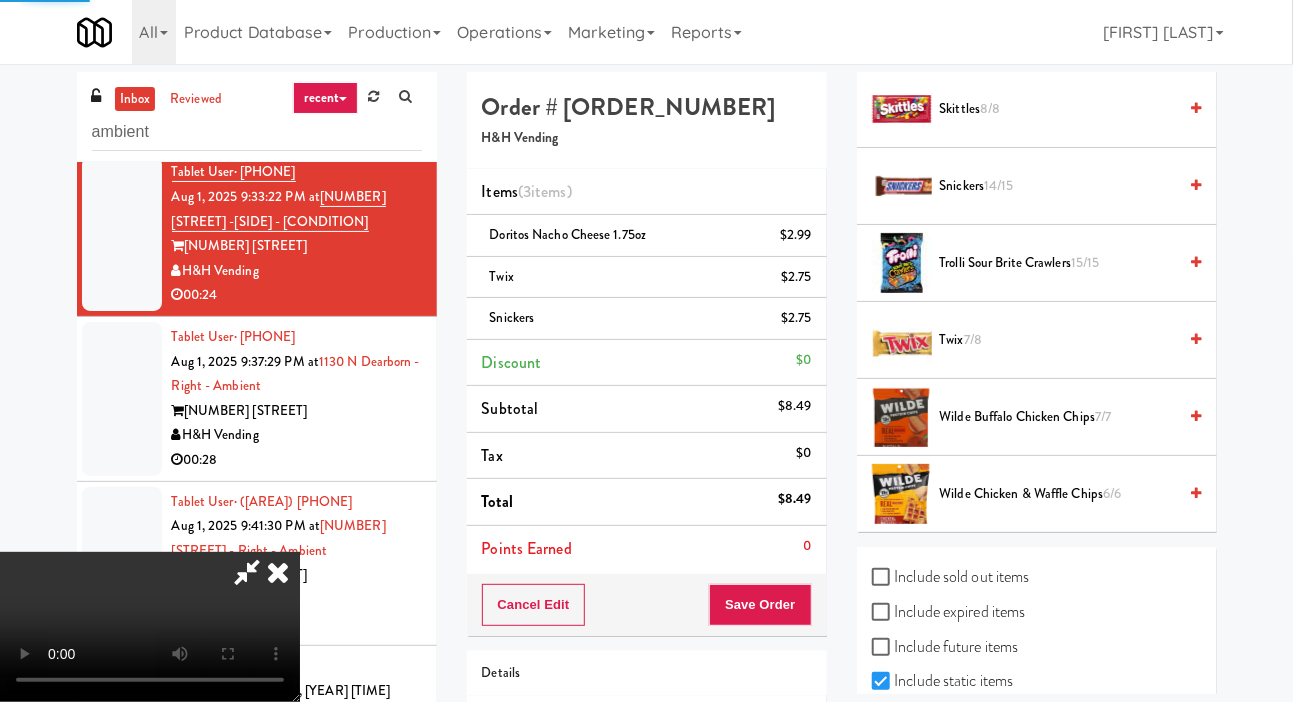 scroll, scrollTop: 116, scrollLeft: 0, axis: vertical 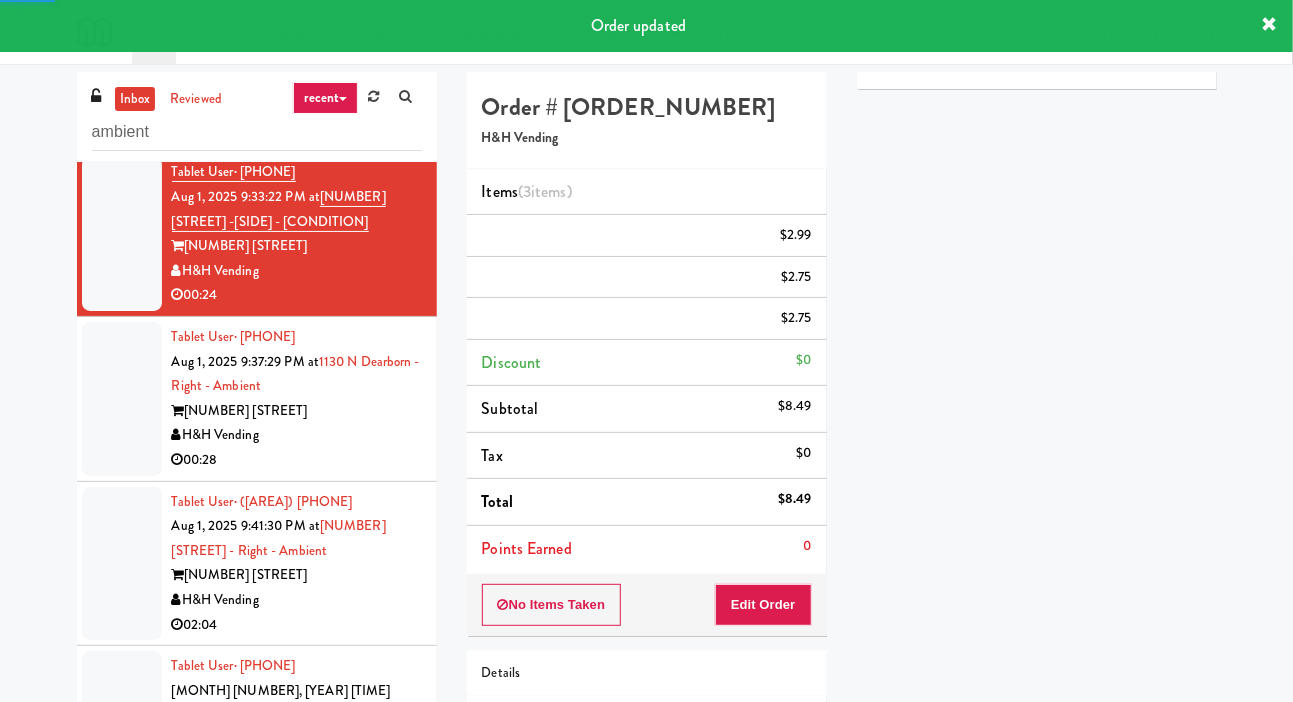 click on "H&H Vending" at bounding box center [297, 435] 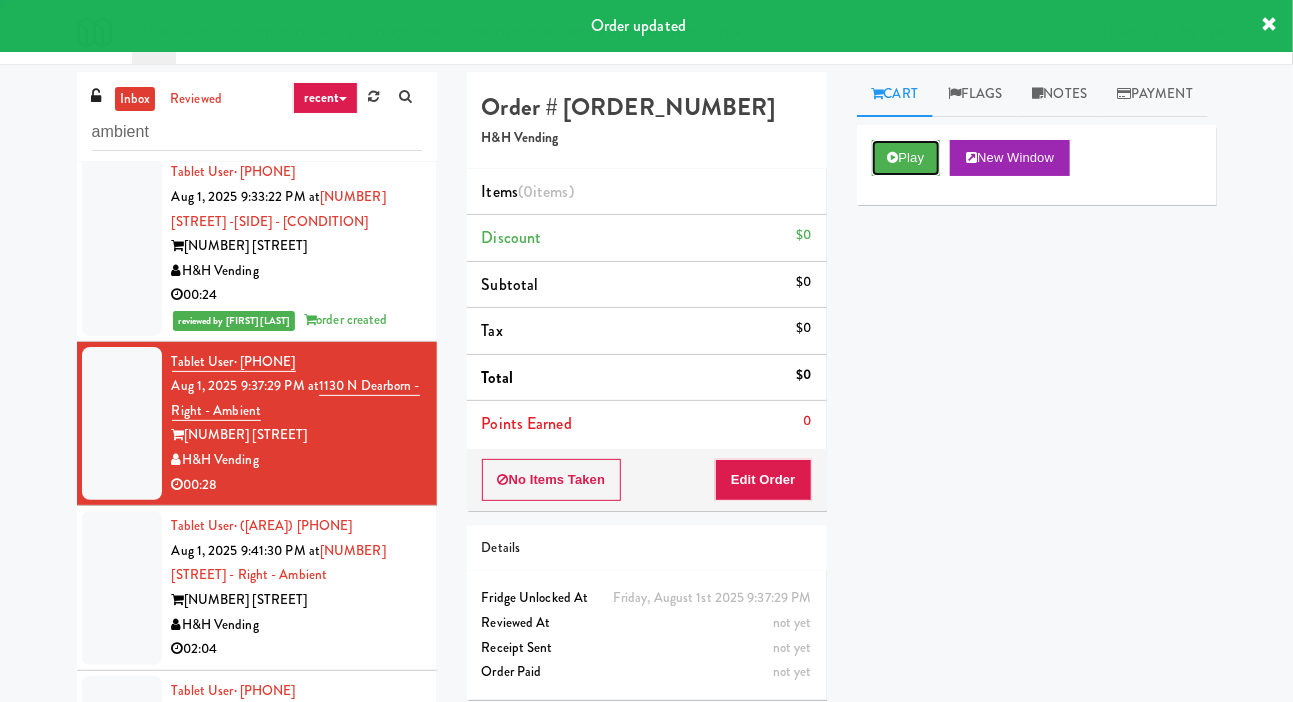 click on "Play" at bounding box center (906, 158) 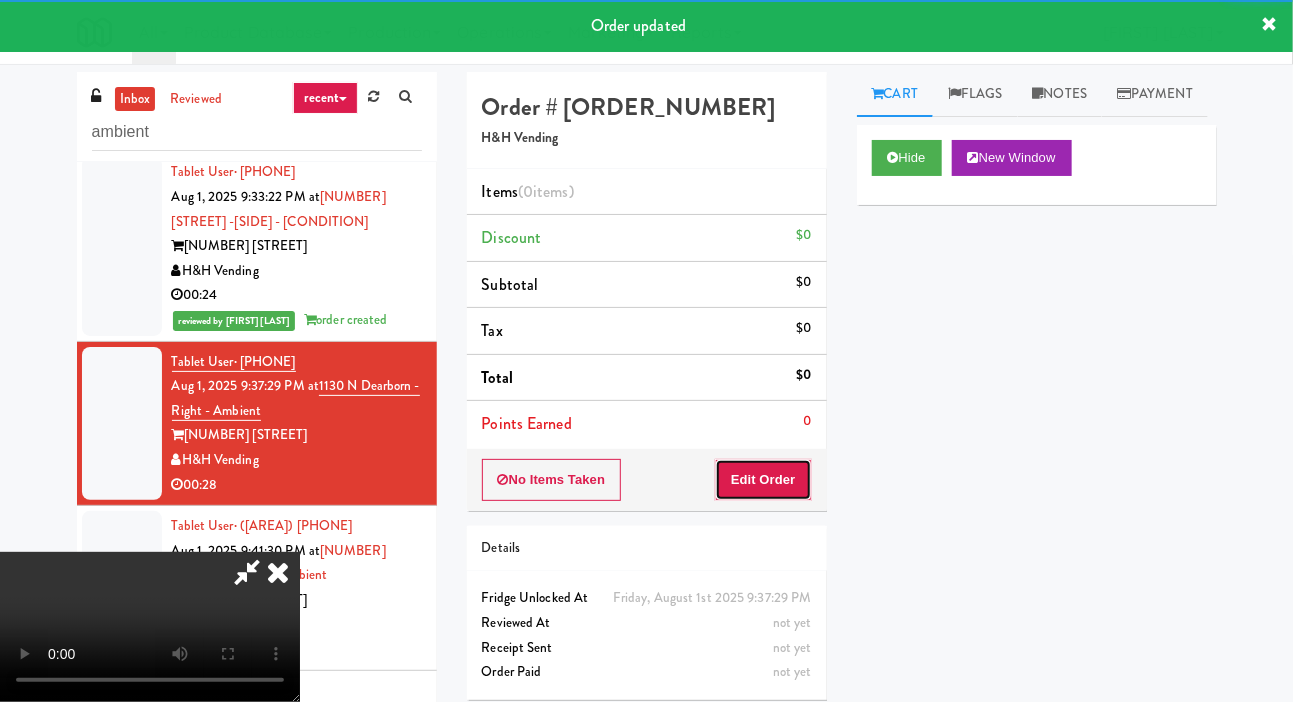 click on "Edit Order" at bounding box center [763, 480] 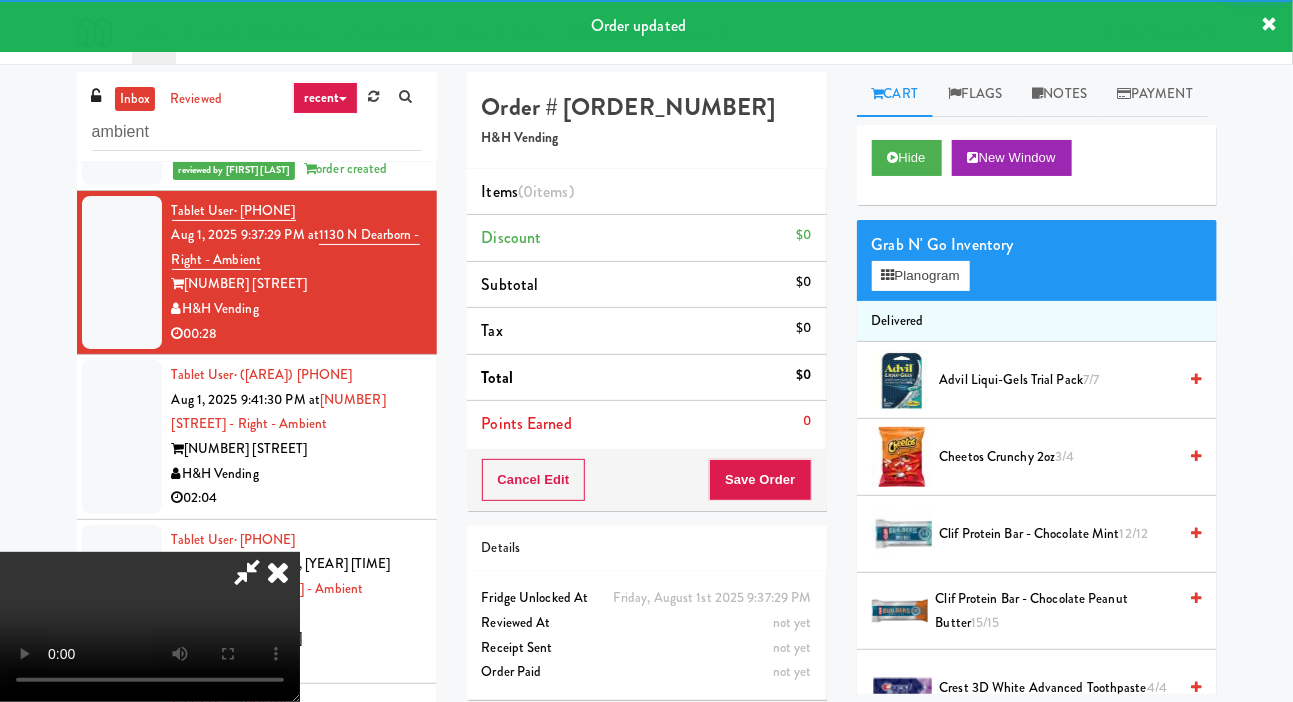 scroll, scrollTop: 3183, scrollLeft: 0, axis: vertical 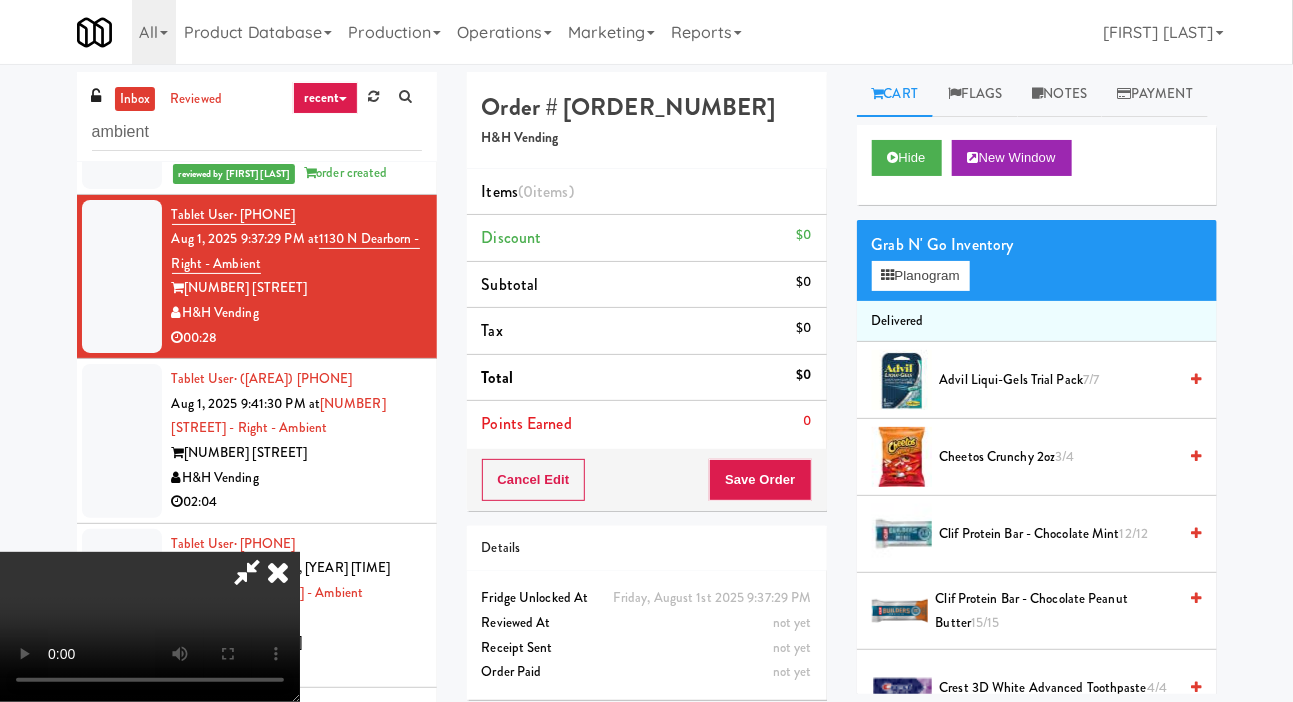 type 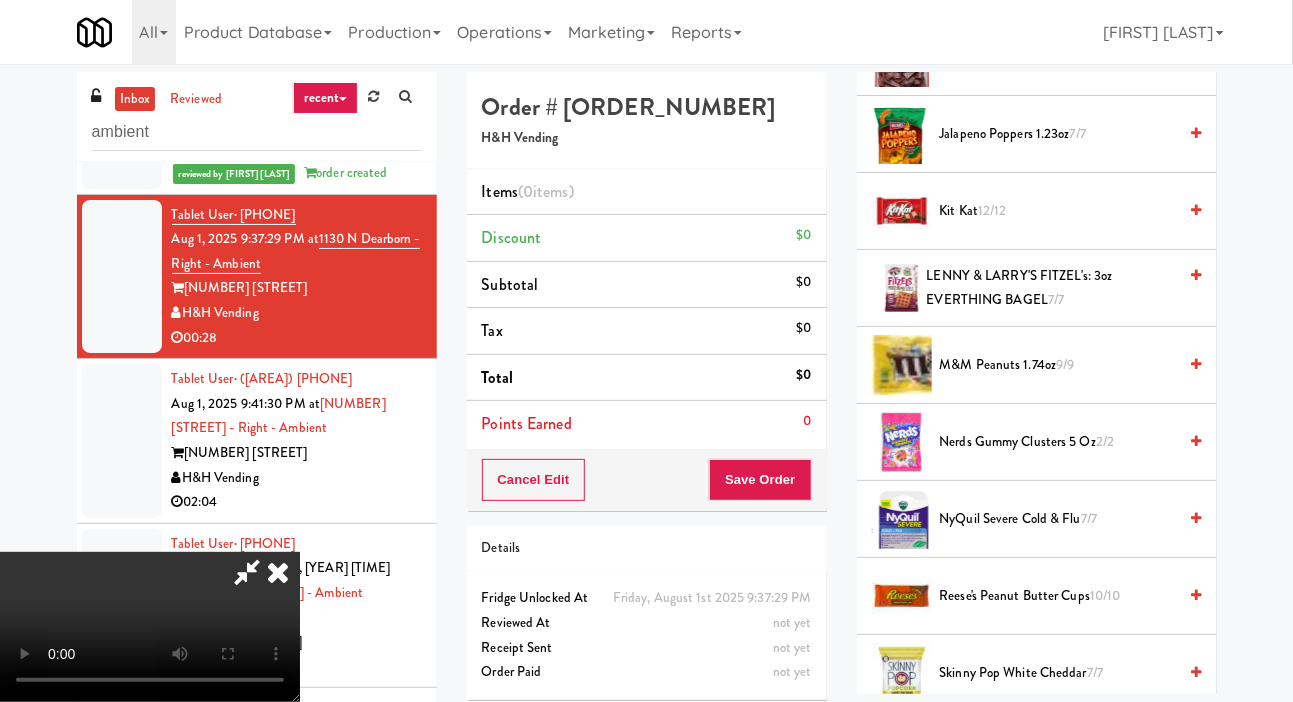scroll, scrollTop: 1812, scrollLeft: 0, axis: vertical 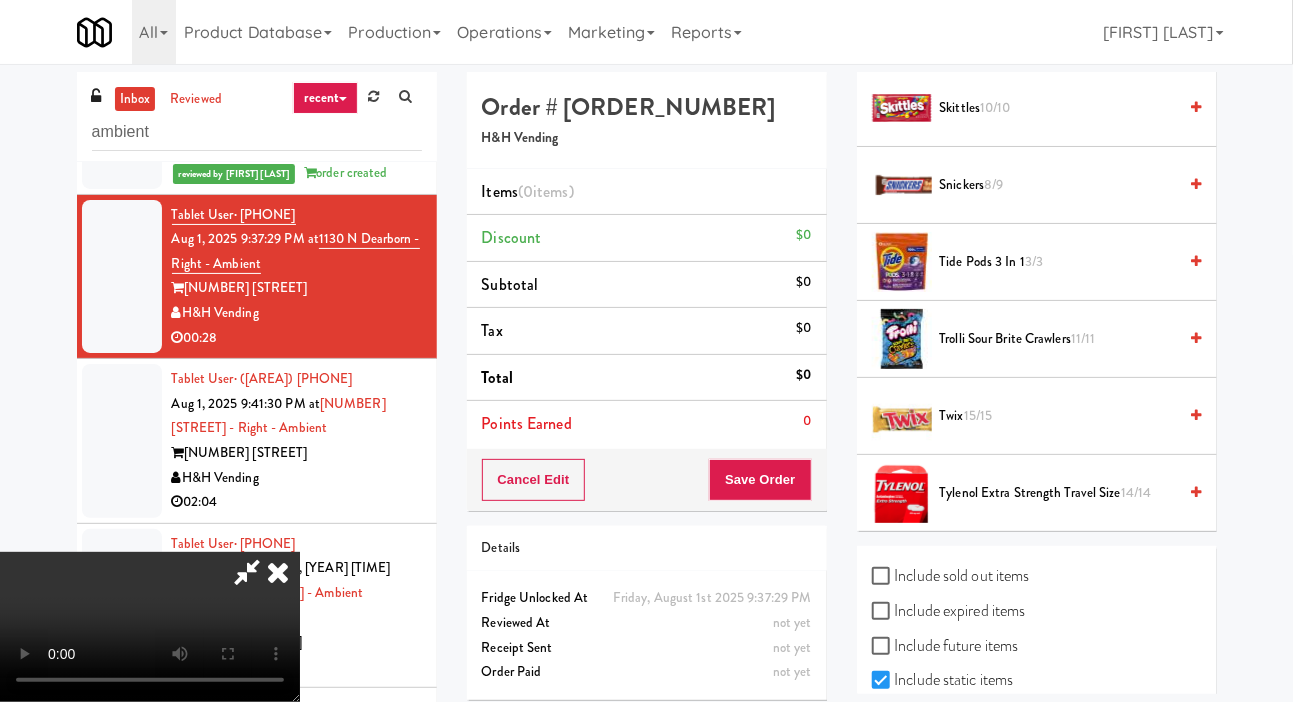 click on "Tide Pods 3 in 1  3/3" at bounding box center [1058, 262] 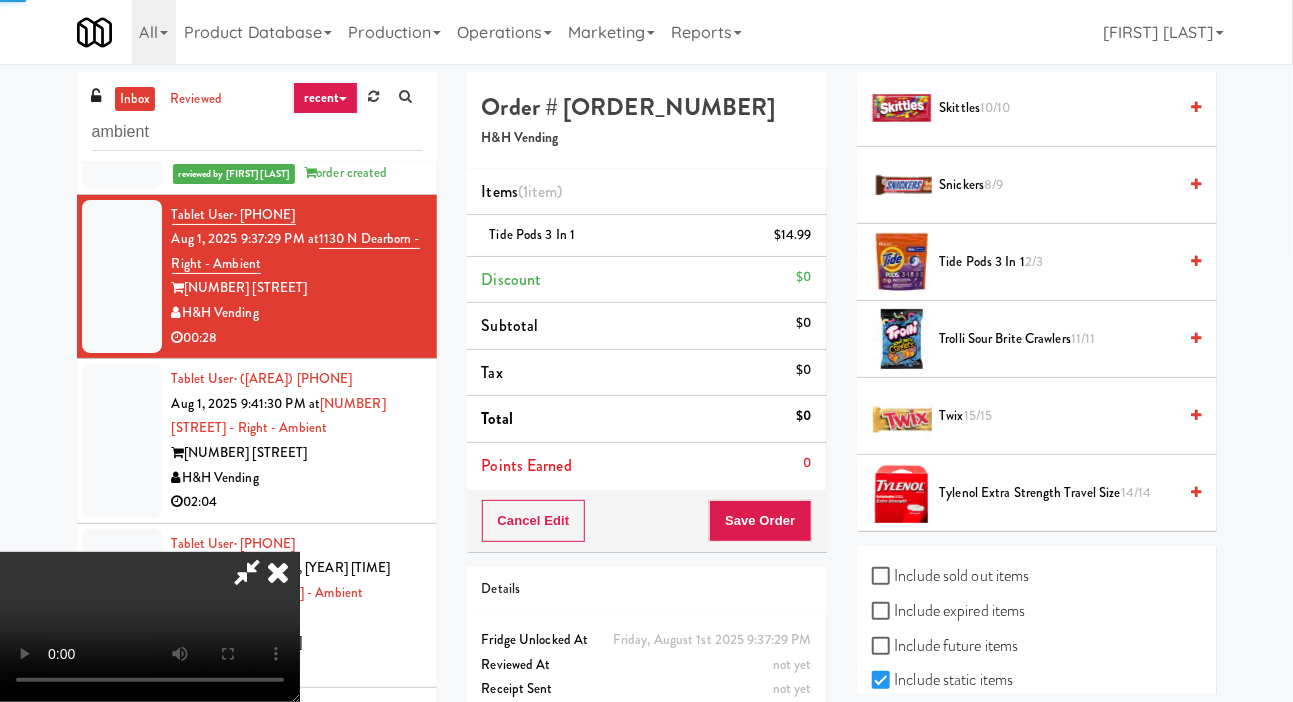 scroll, scrollTop: 73, scrollLeft: 0, axis: vertical 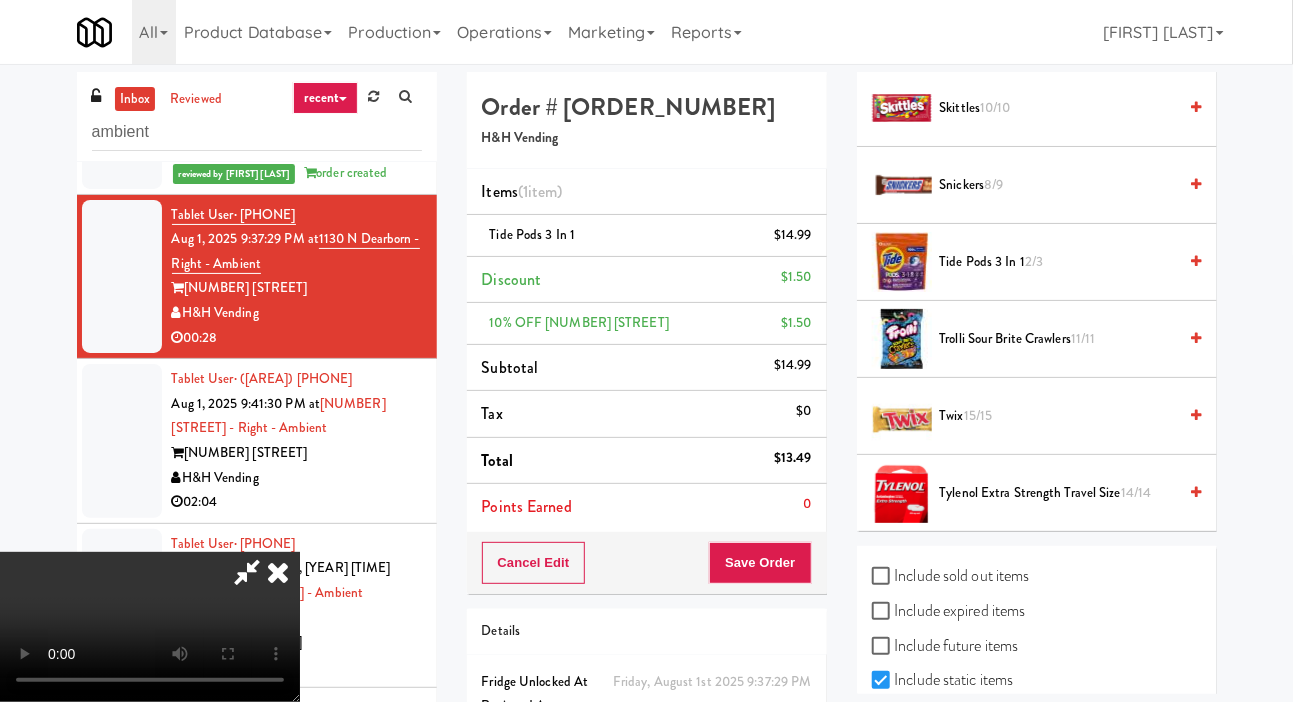 click on "2/3" at bounding box center (1034, 261) 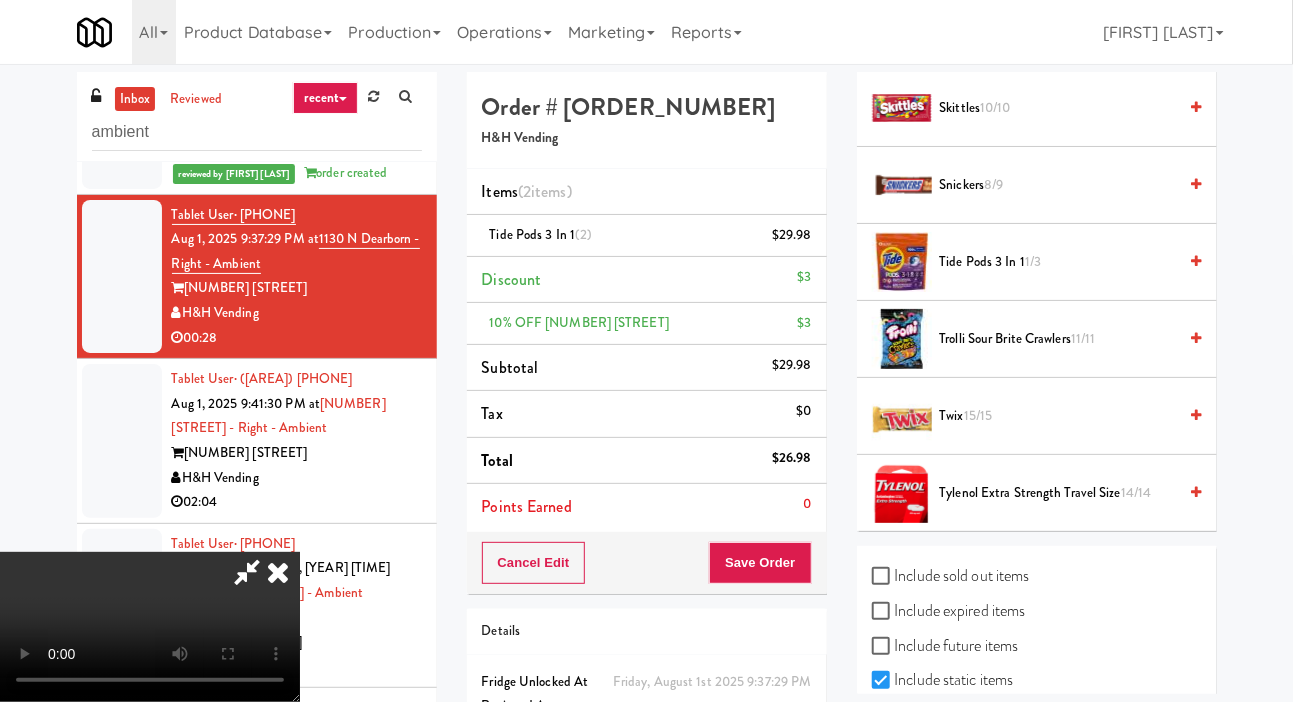 click on "Tide Pods 3 in 1  (2) $29.98" at bounding box center [647, 236] 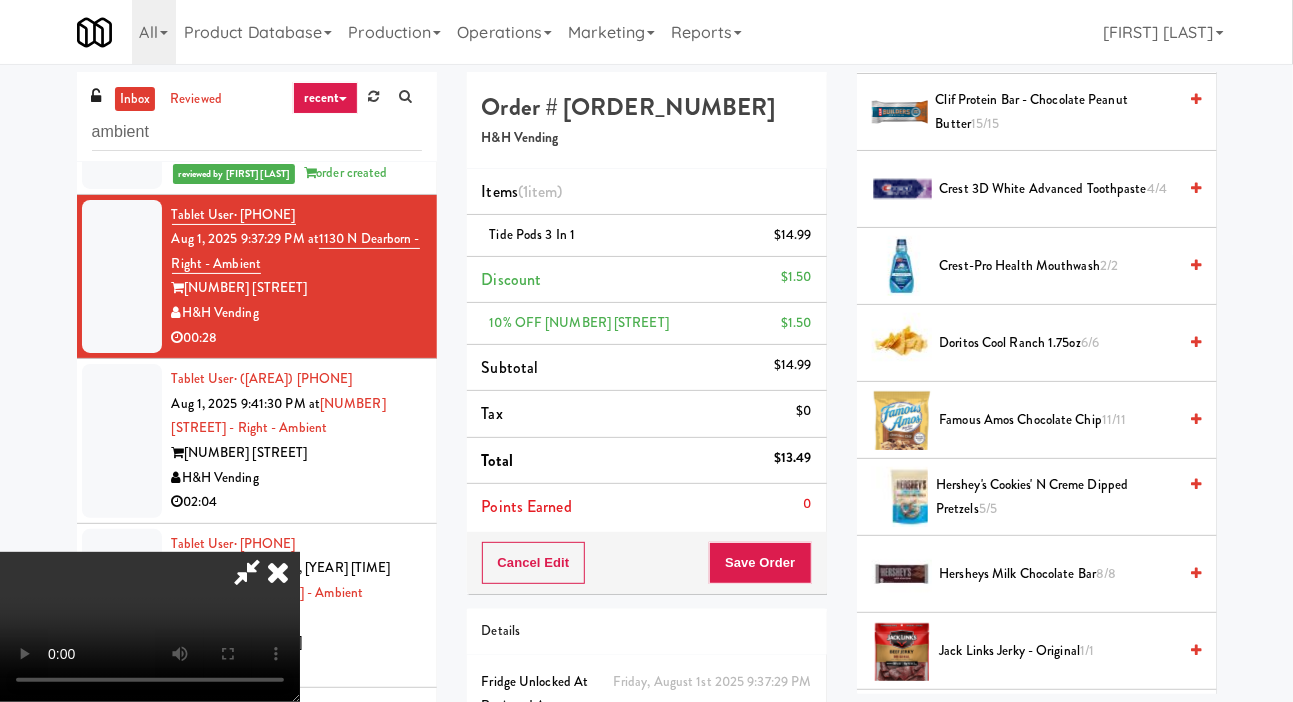click on "Crest-Pro Health Mouthwash  2/2" at bounding box center [1058, 266] 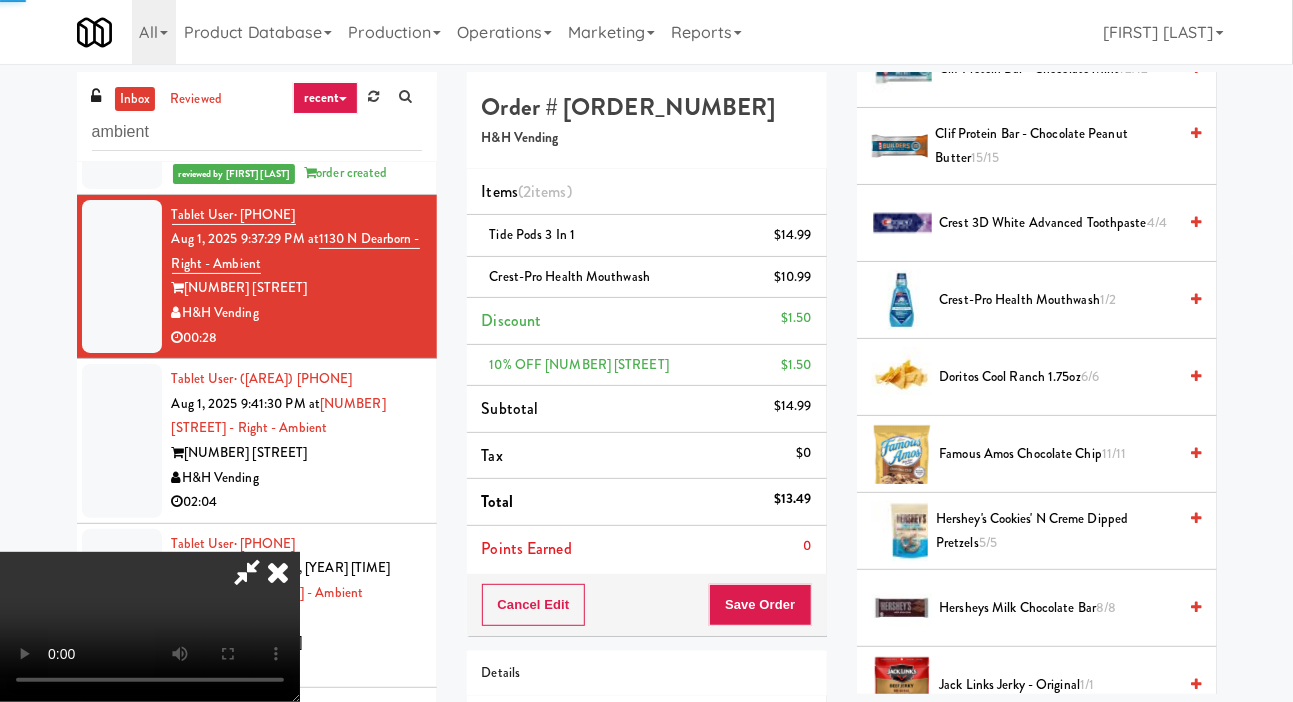 scroll, scrollTop: 406, scrollLeft: 0, axis: vertical 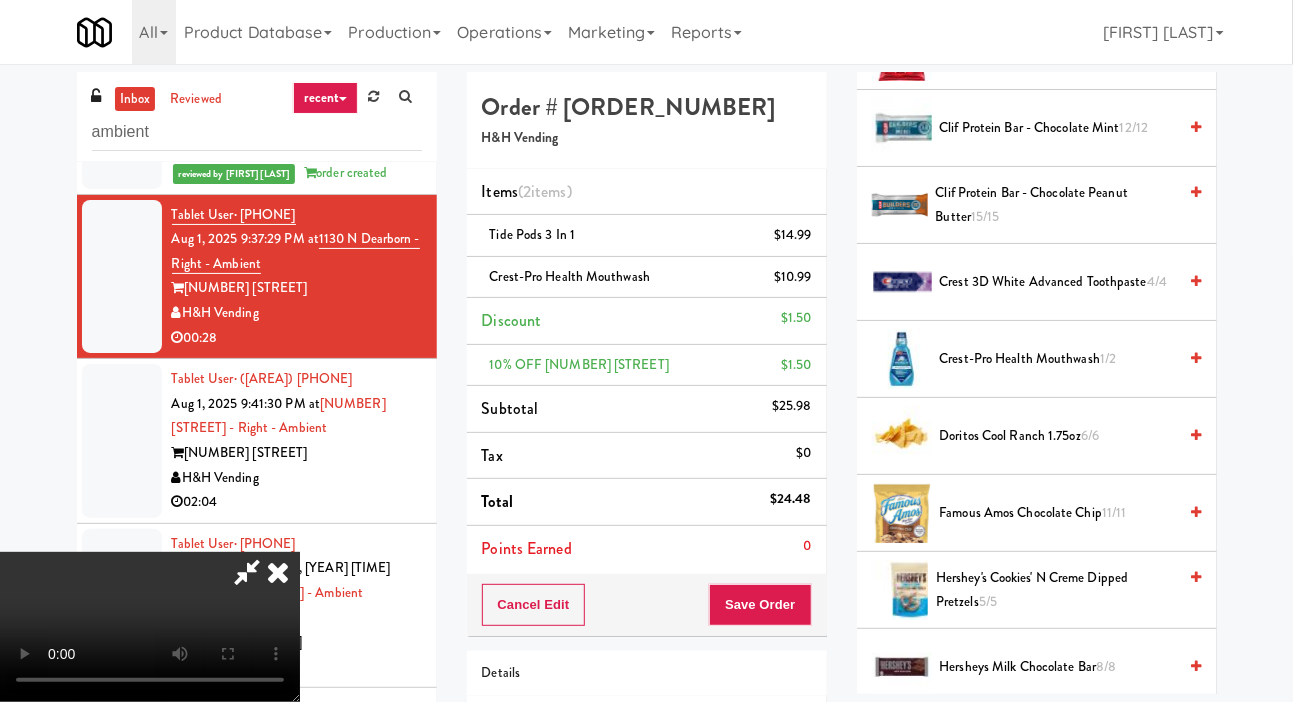 click on "Crest 3D White Advanced Toothpaste  4/4" at bounding box center [1058, 282] 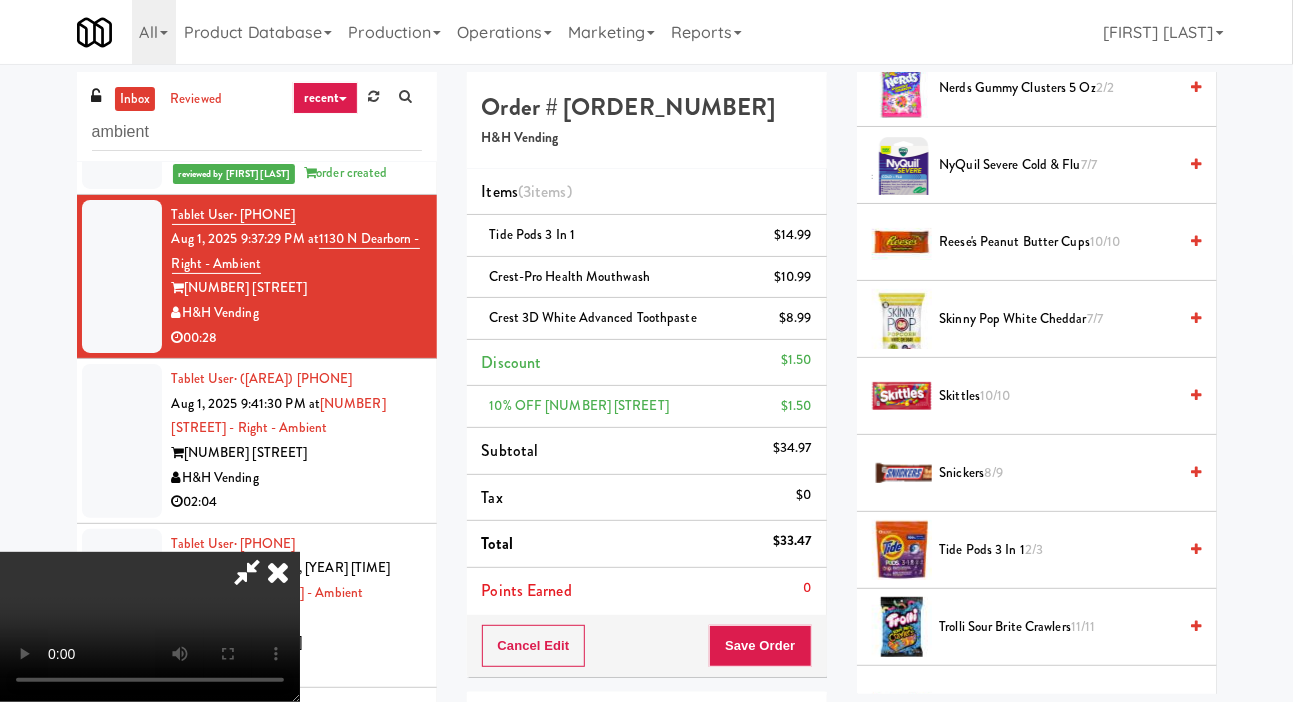 scroll, scrollTop: 1812, scrollLeft: 0, axis: vertical 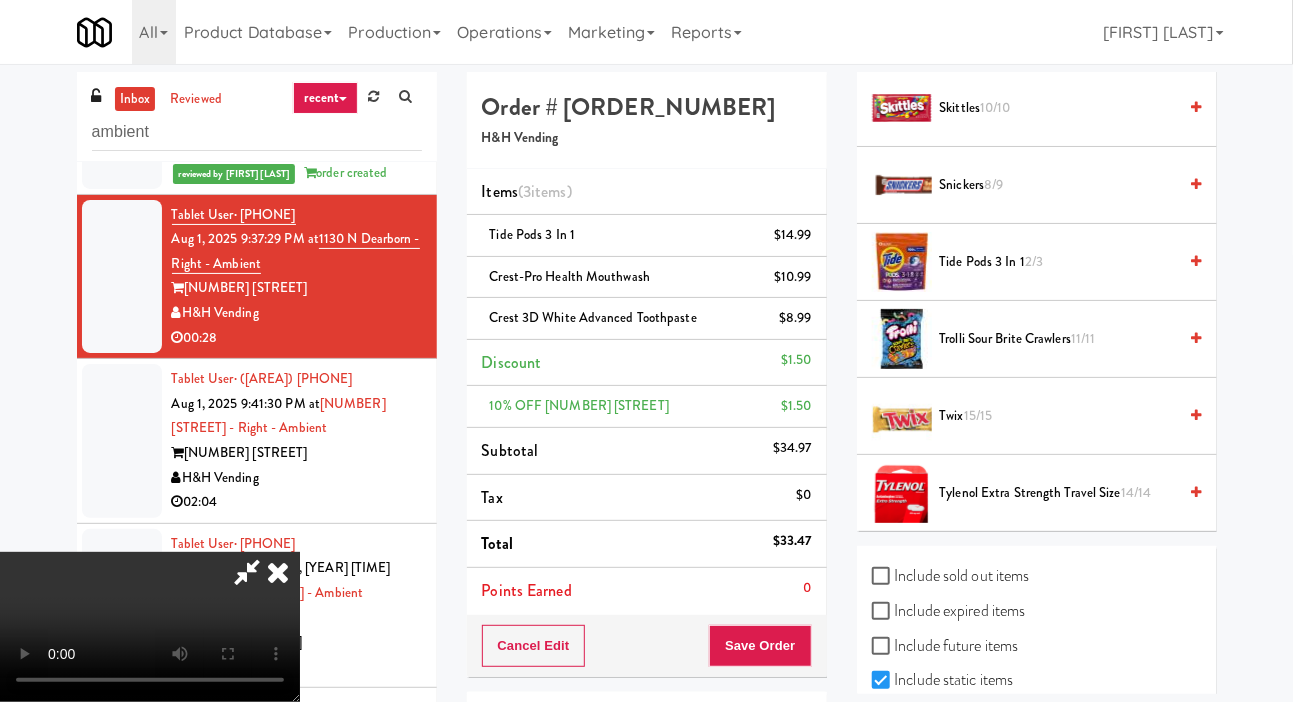click on "Tylenol Extra Strength Travel Size  14/14" at bounding box center (1058, 493) 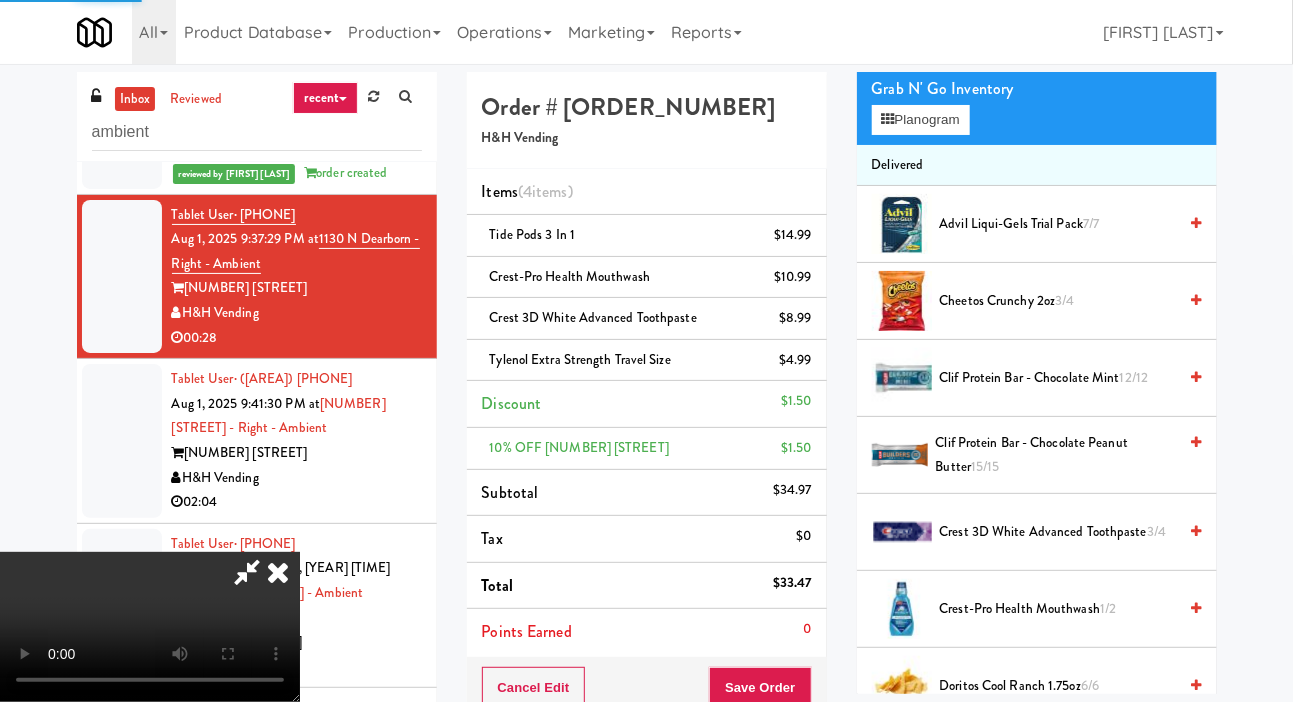 scroll, scrollTop: 0, scrollLeft: 0, axis: both 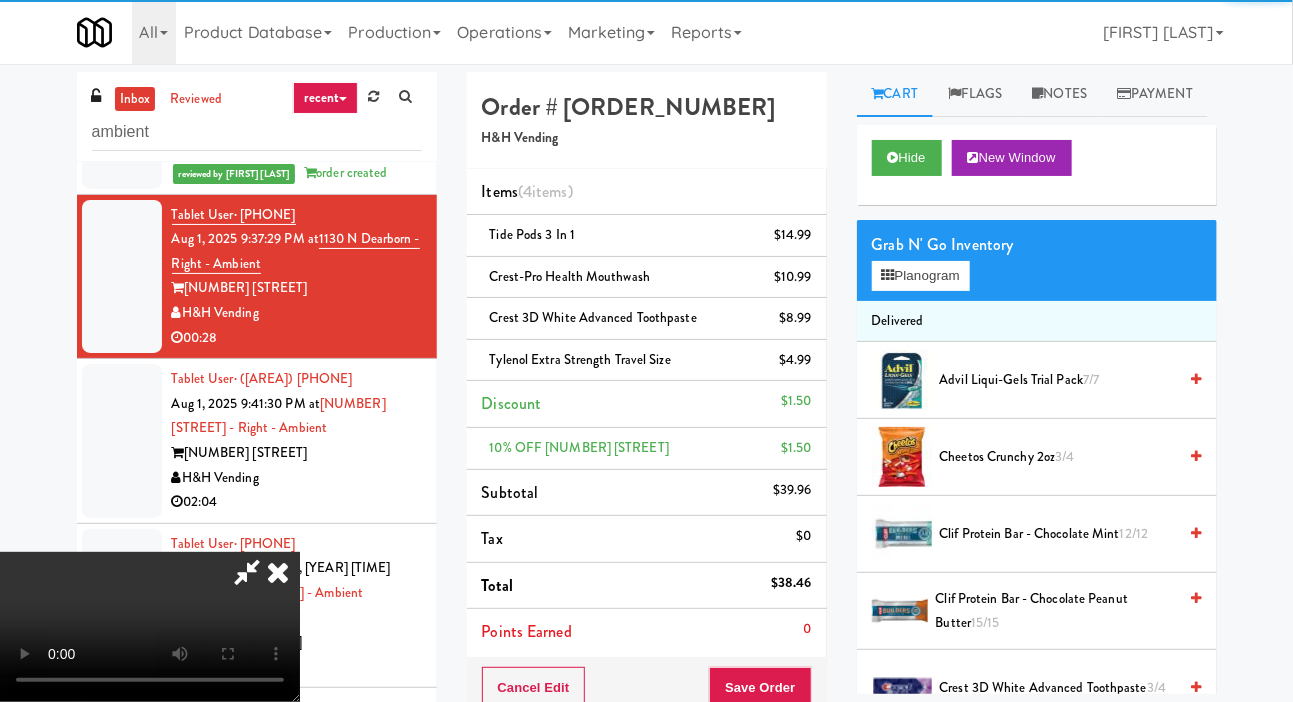 click on "Advil Liqui-Gels Trial Pack  7/7" at bounding box center (1058, 380) 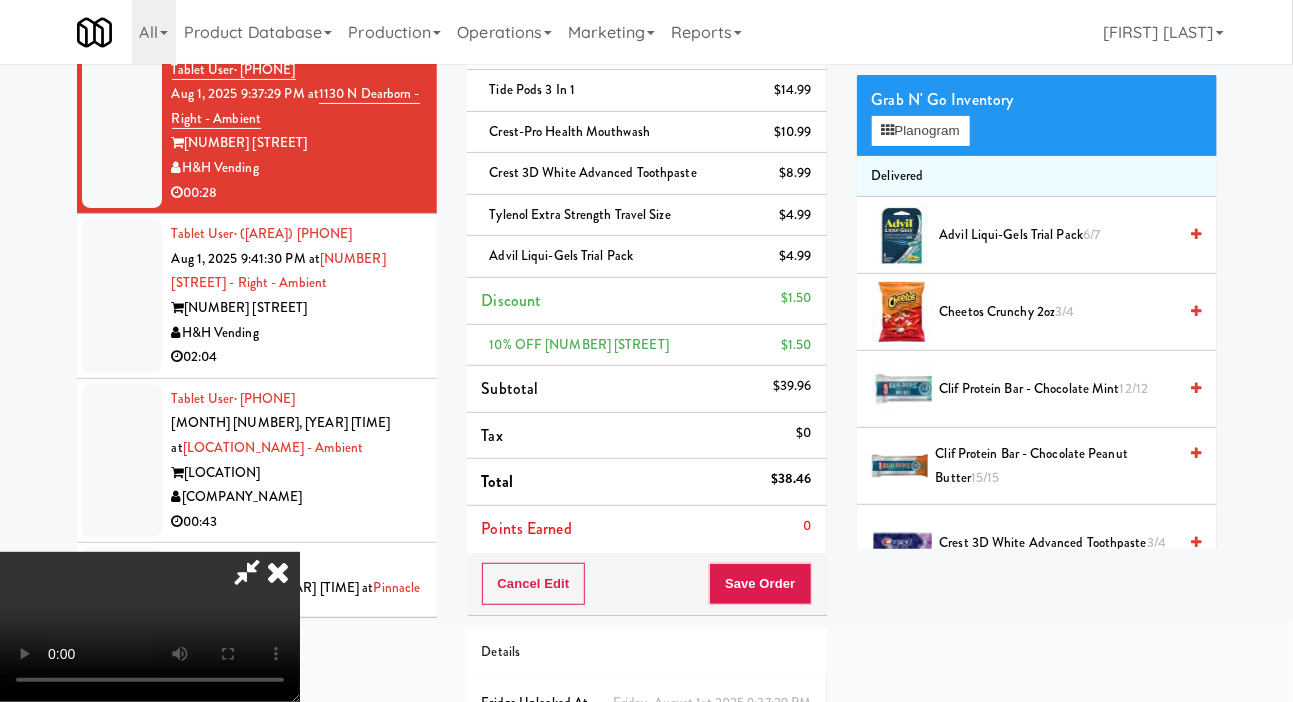 scroll, scrollTop: 152, scrollLeft: 0, axis: vertical 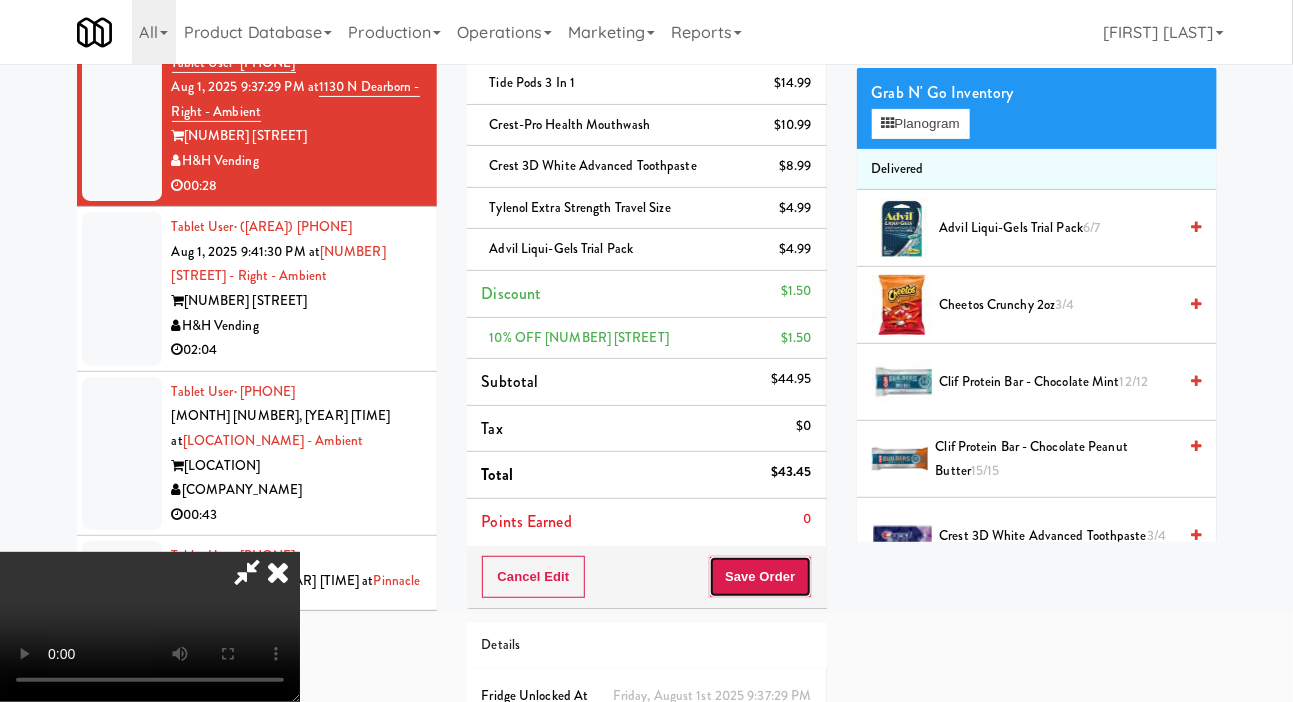 click on "Save Order" at bounding box center (760, 577) 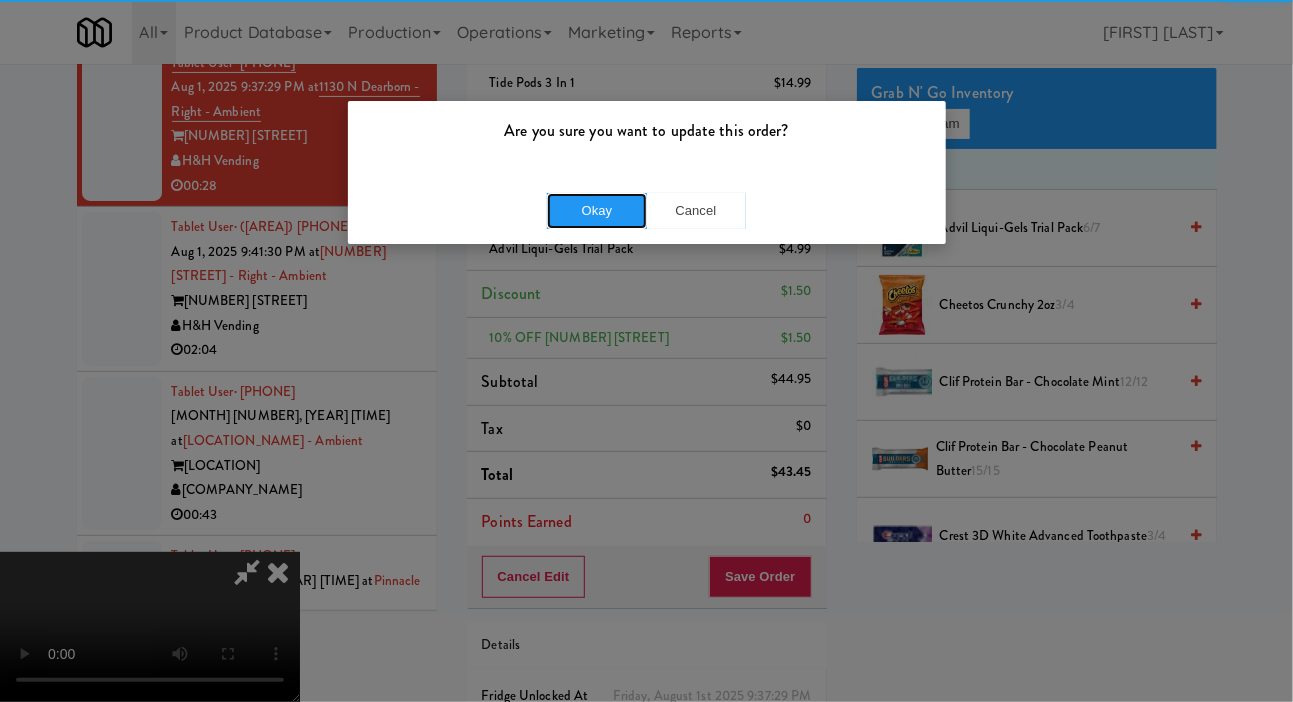 click on "Okay" at bounding box center (597, 211) 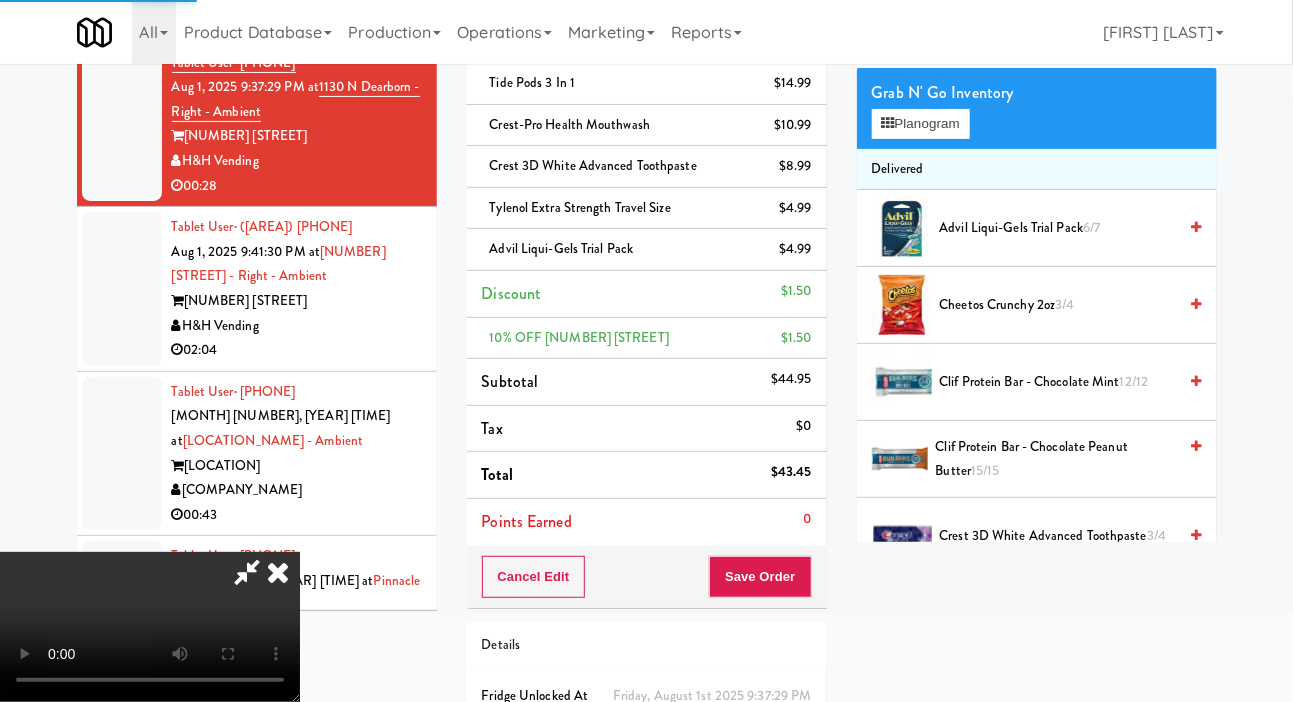 click on "Hide  New Window Grab N' Go Inventory  Planogram Delivered  Advil Liqui-Gels Trial Pack  6/7 Cheetos Crunchy 2oz  3/4 Clif Protein Bar - Chocolate Mint  12/12 Clif Protein Bar - Chocolate Peanut Butter  15/15 Crest 3D White Advanced Toothpaste  3/4 Crest-Pro Health Mouthwash  1/2 Doritos Cool Ranch 1.75oz  6/6 Famous Amos Chocolate Chip  11/11 Hershey's Cookies' N Creme dipped pretzels  5/5 Hersheys Milk Chocolate Bar  8/8 Jack Links Jerky - Original  1/1 Jack Links Jerky - Teriyaki  4/4 Jalapeno Poppers 1.23oz  7/7 Kit Kat  12/12 LENNY & LARRY'S FITZEL's: 3oz EVERTHING BAGEL  7/7 M&M Peanuts 1.74oz  9/9 Nerds Gummy Clusters 5 oz  2/2 NyQuil Severe Cold & Flu  7/7 Reese's Peanut Butter Cups  10/10 Skinny Pop White Cheddar  7/7 Skittles   10/10 Snickers   8/9 Tide Pods 3 in 1  2/3 Trolli Sour Brite Crawlers  11/11 Twix  15/15 Tylenol Extra Strength Travel Size  13/14  Include sold out items  Include expired items  Include future items  Include static items  Include previous static inventory			  Primary Flag" at bounding box center (1037, 1199) 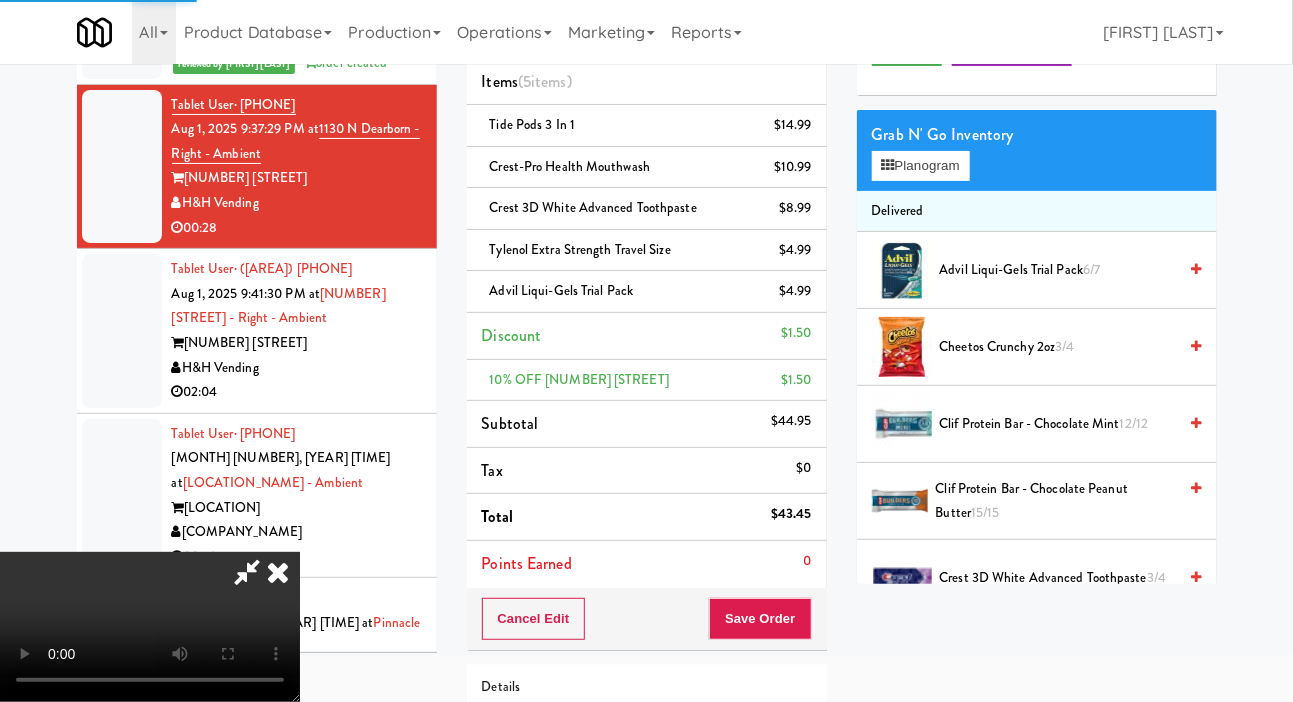 scroll, scrollTop: 0, scrollLeft: 0, axis: both 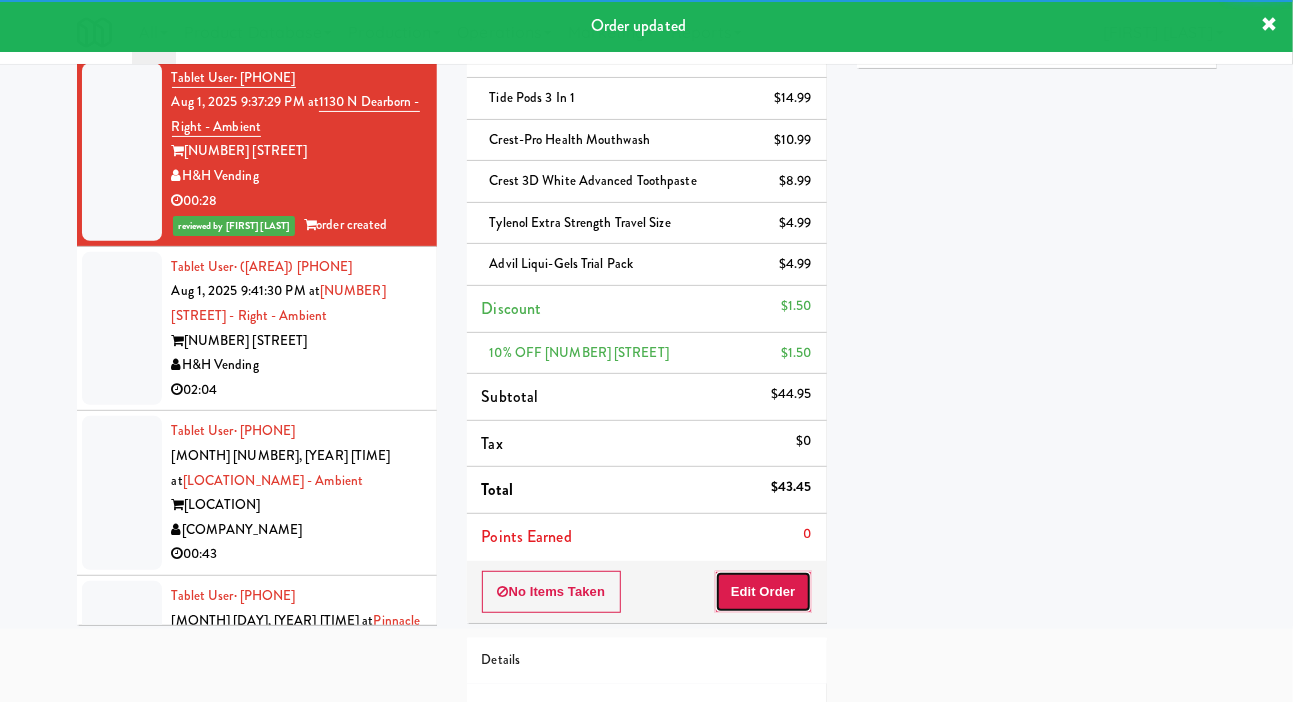 click on "Edit Order" at bounding box center [763, 592] 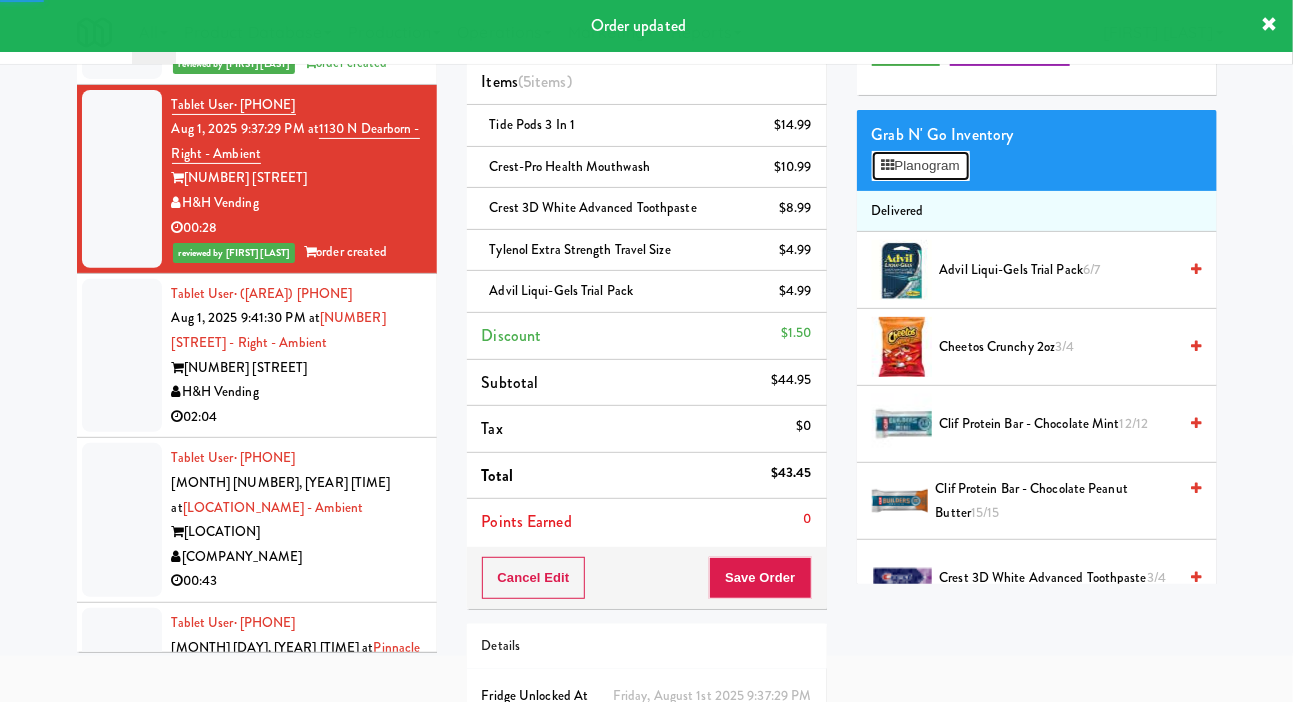 click on "Planogram" at bounding box center (921, 166) 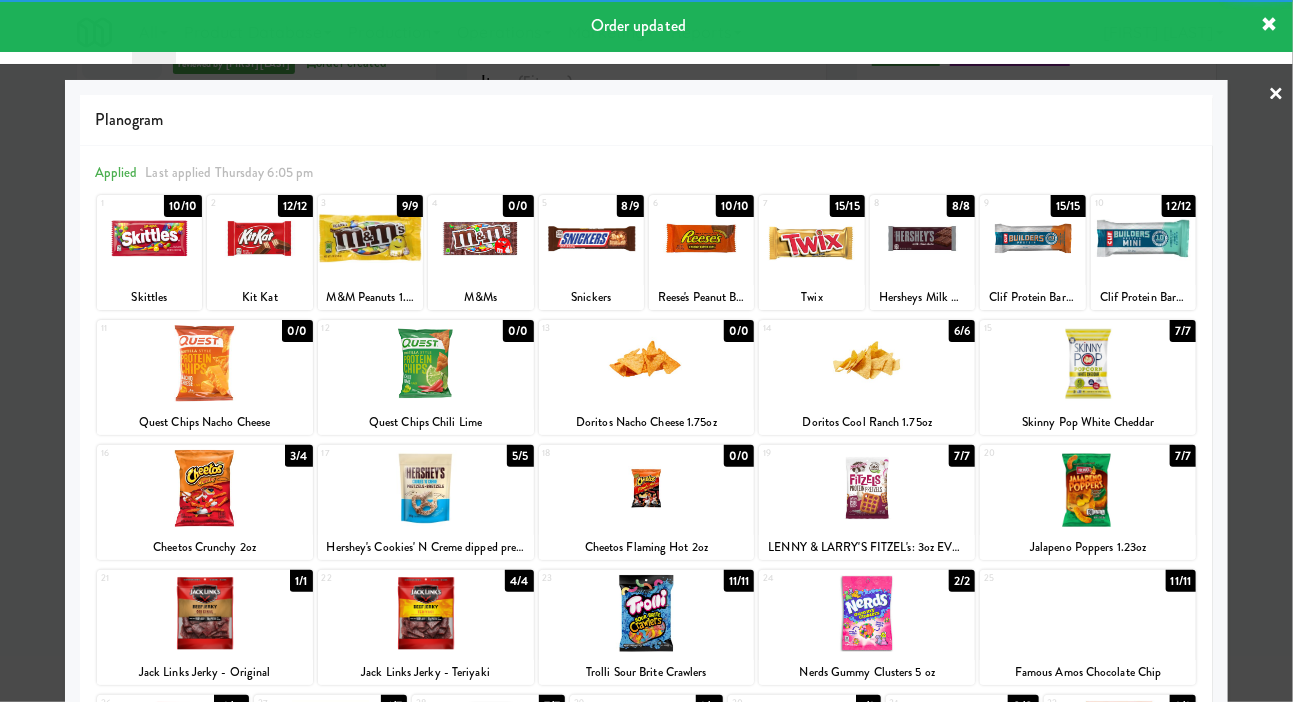 scroll, scrollTop: 172, scrollLeft: 0, axis: vertical 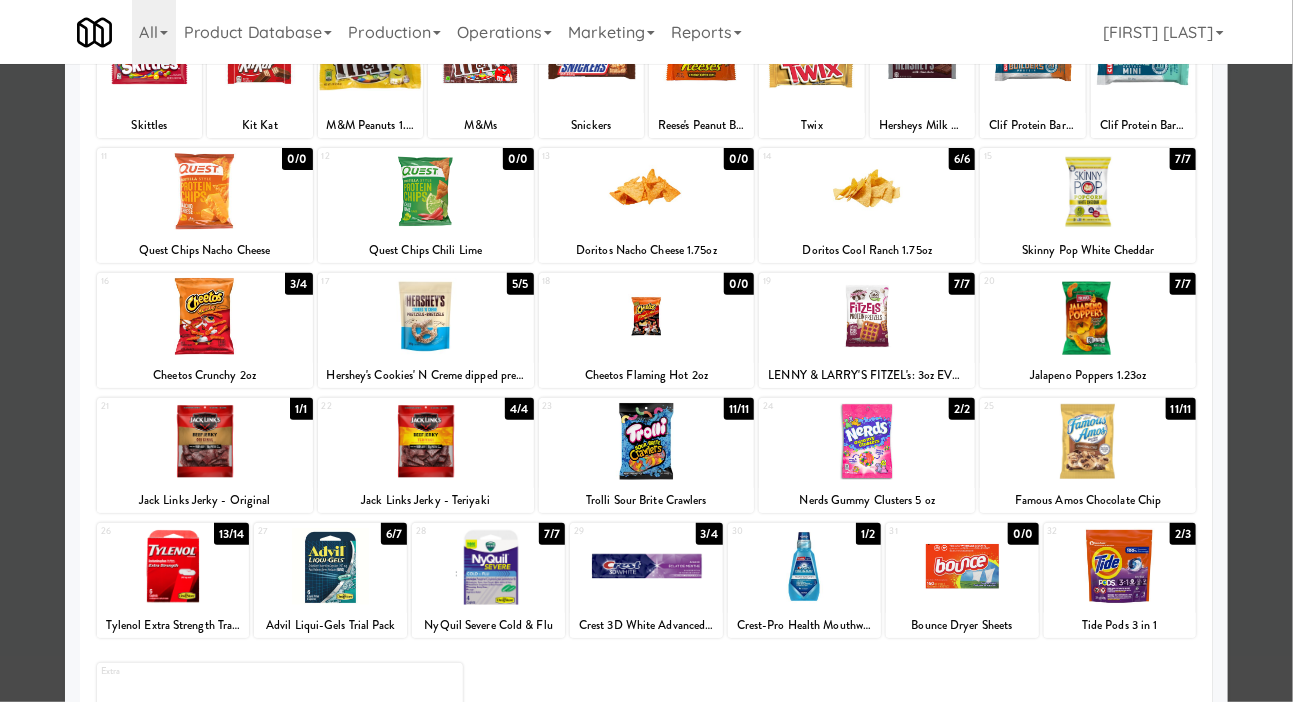 click at bounding box center [646, 351] 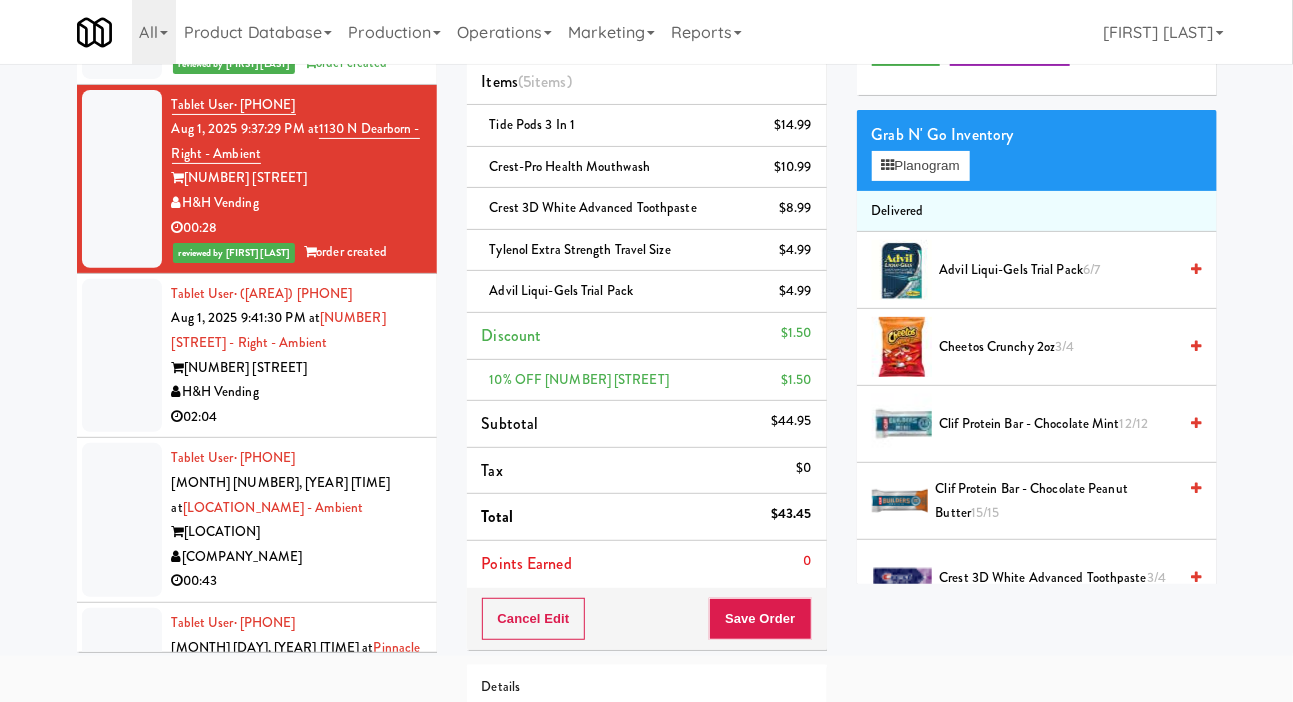 scroll, scrollTop: 0, scrollLeft: 0, axis: both 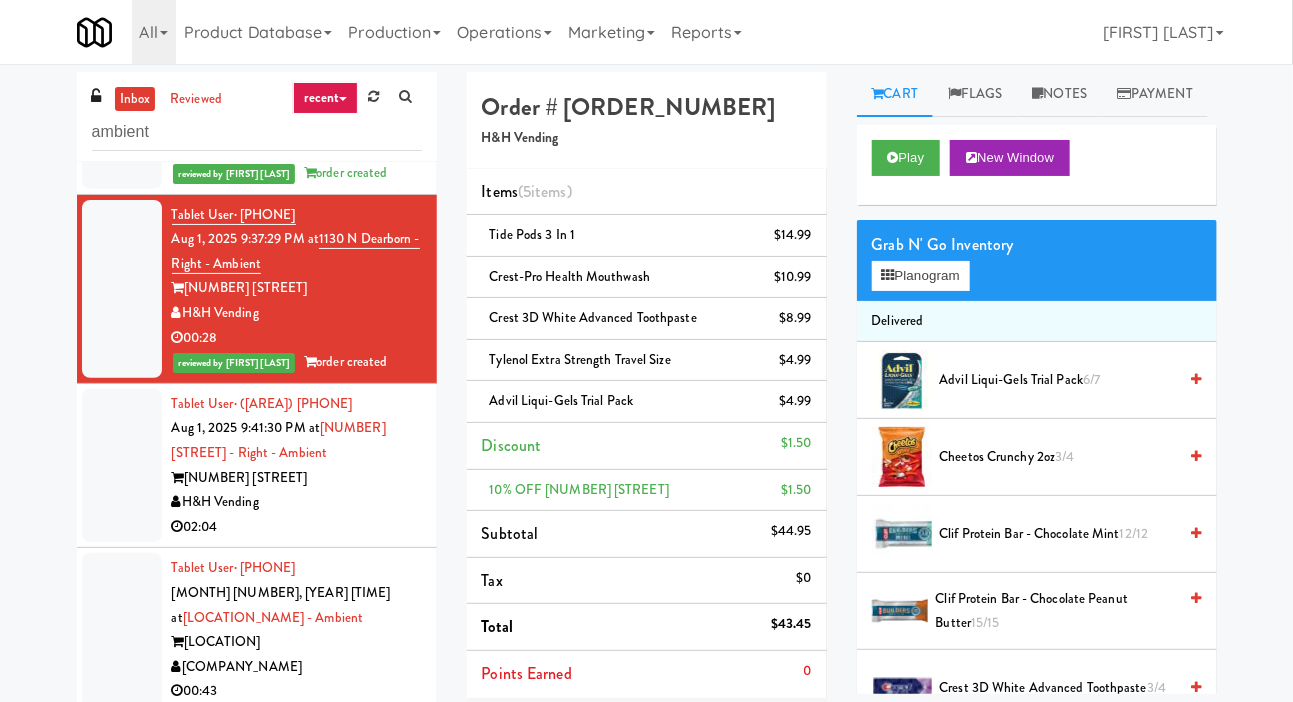 click on "Notes" at bounding box center [1060, 94] 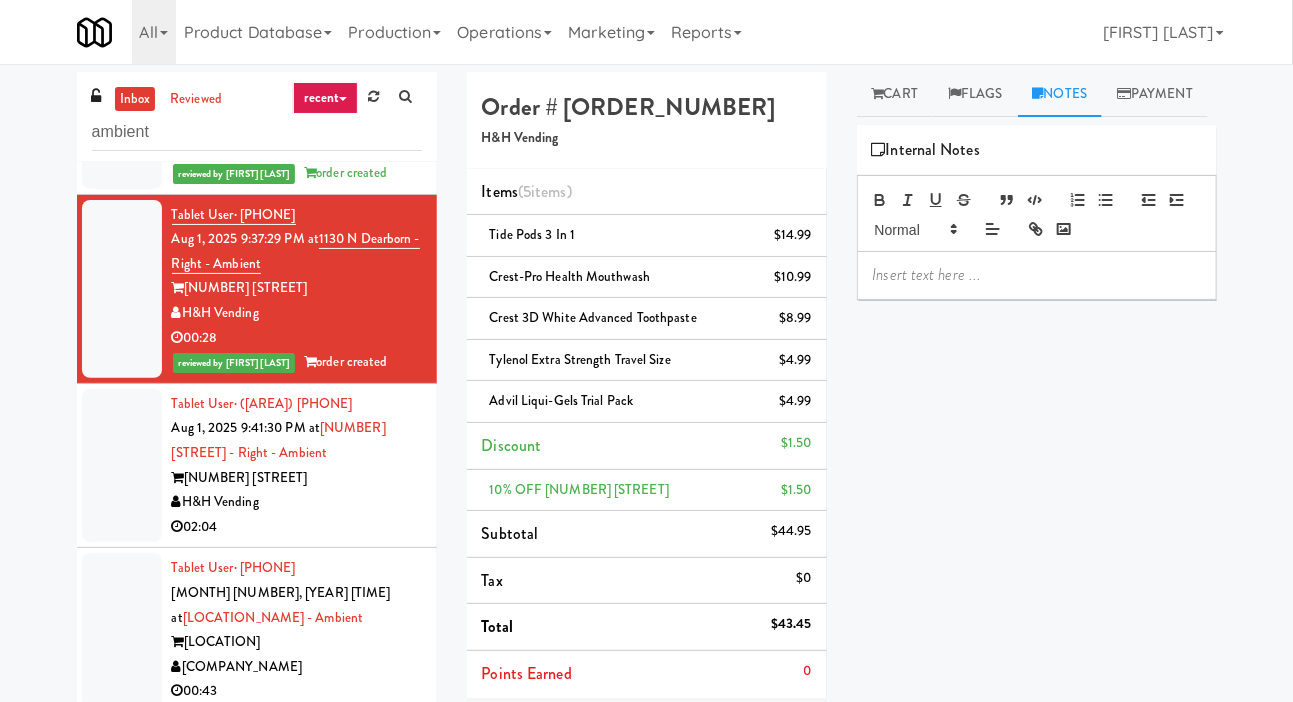 click on "H&H Vending" at bounding box center (297, 502) 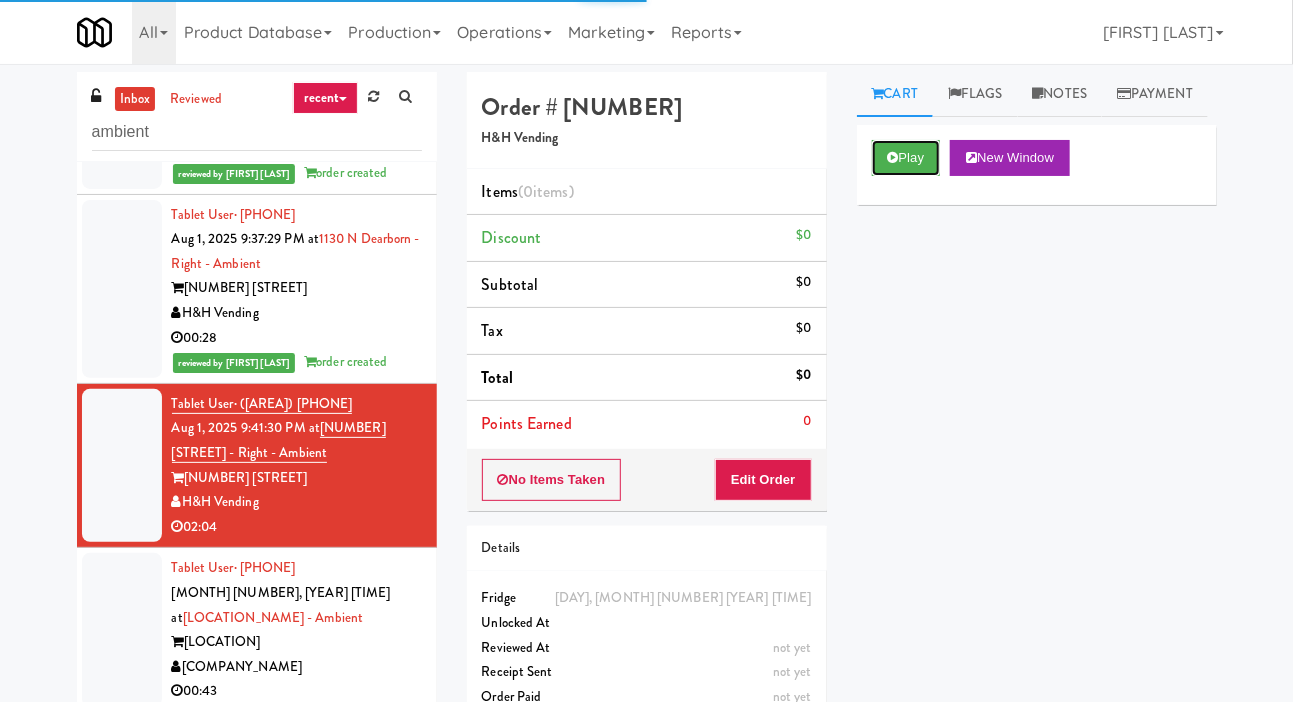 click on "Play" at bounding box center (906, 158) 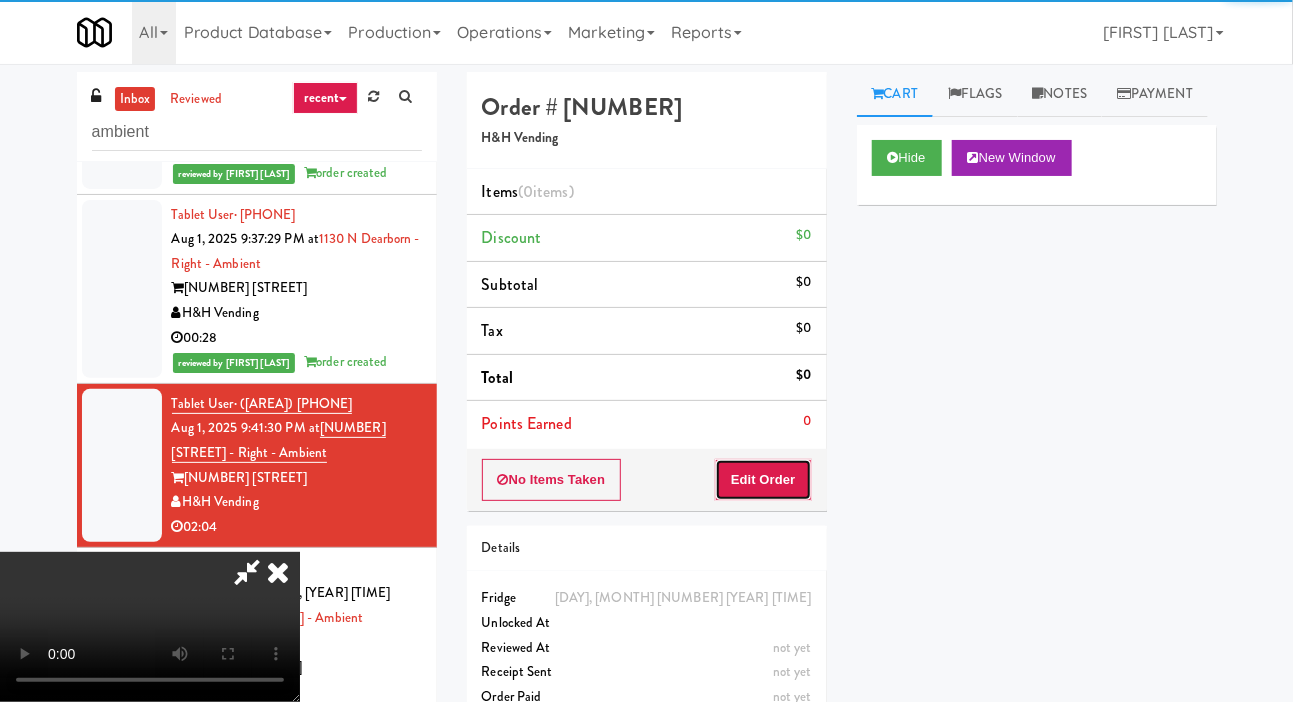 click on "Edit Order" at bounding box center (763, 480) 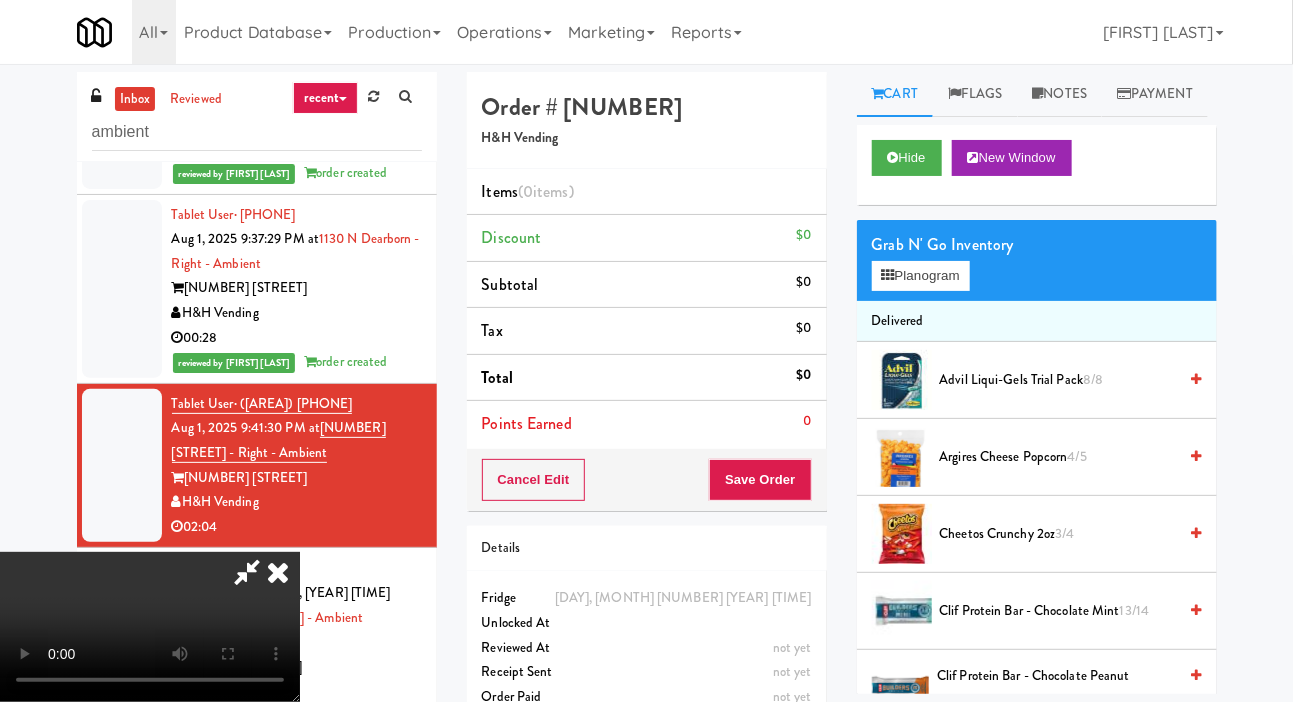 type 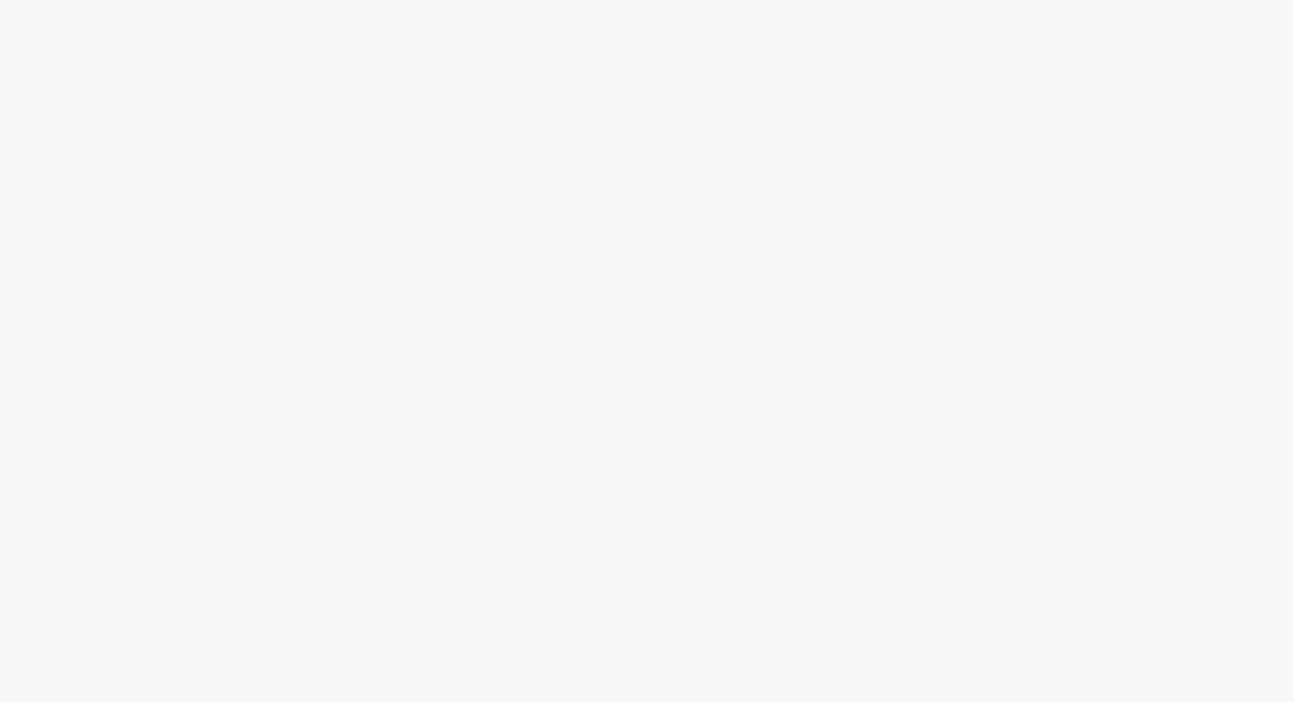 scroll, scrollTop: 0, scrollLeft: 0, axis: both 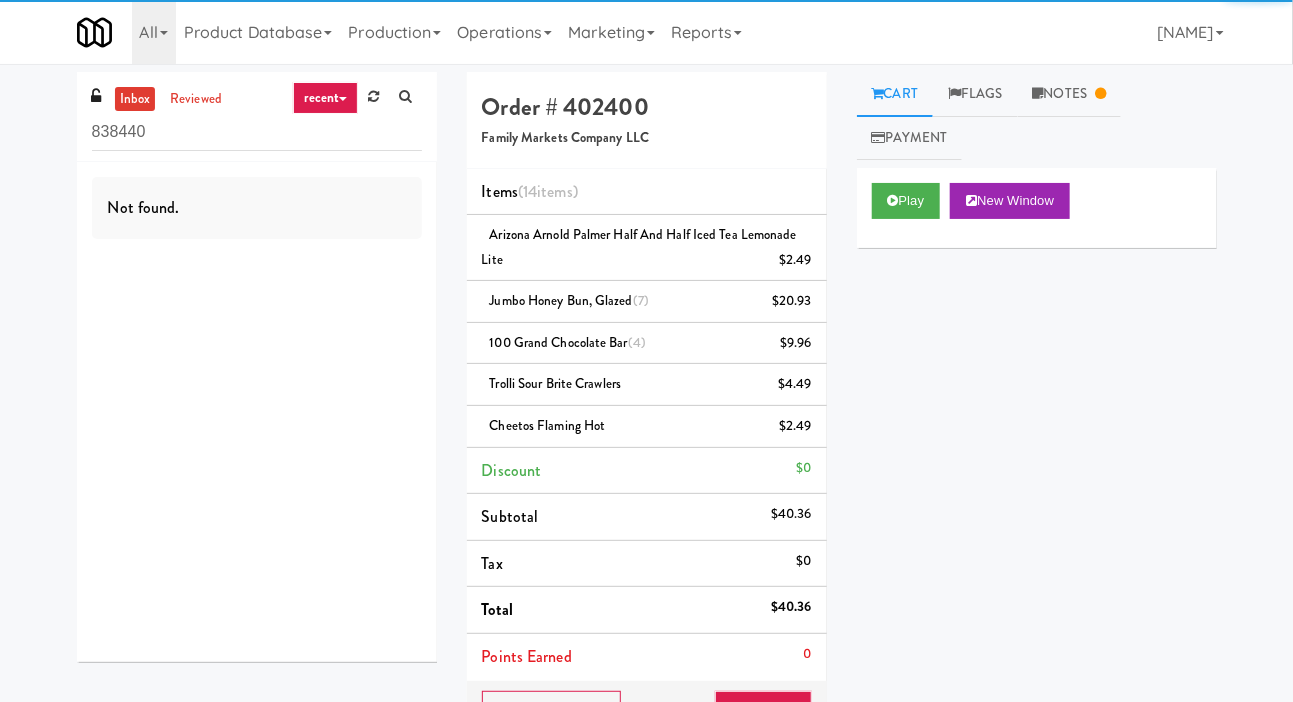 click on "Notes" at bounding box center (1070, 94) 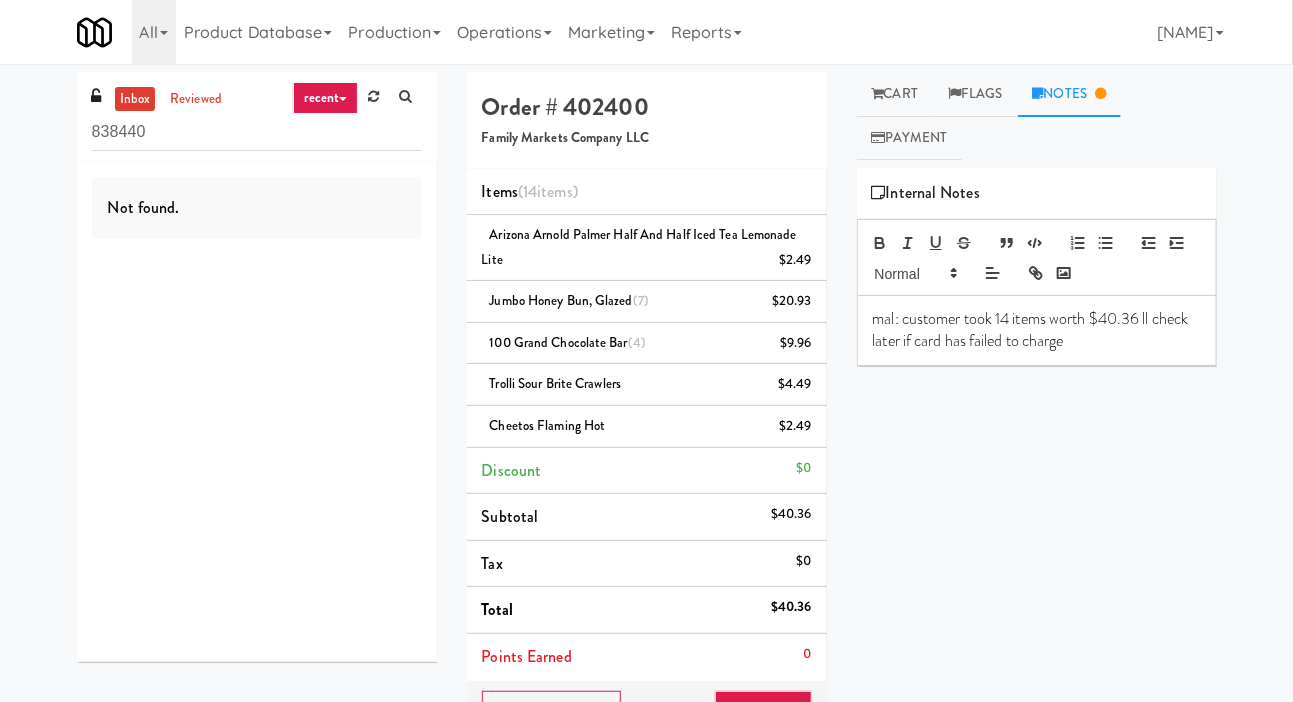 click on "mal: customer took 14 items worth $40.36 ll check later if card has failed to charge" at bounding box center (1037, 330) 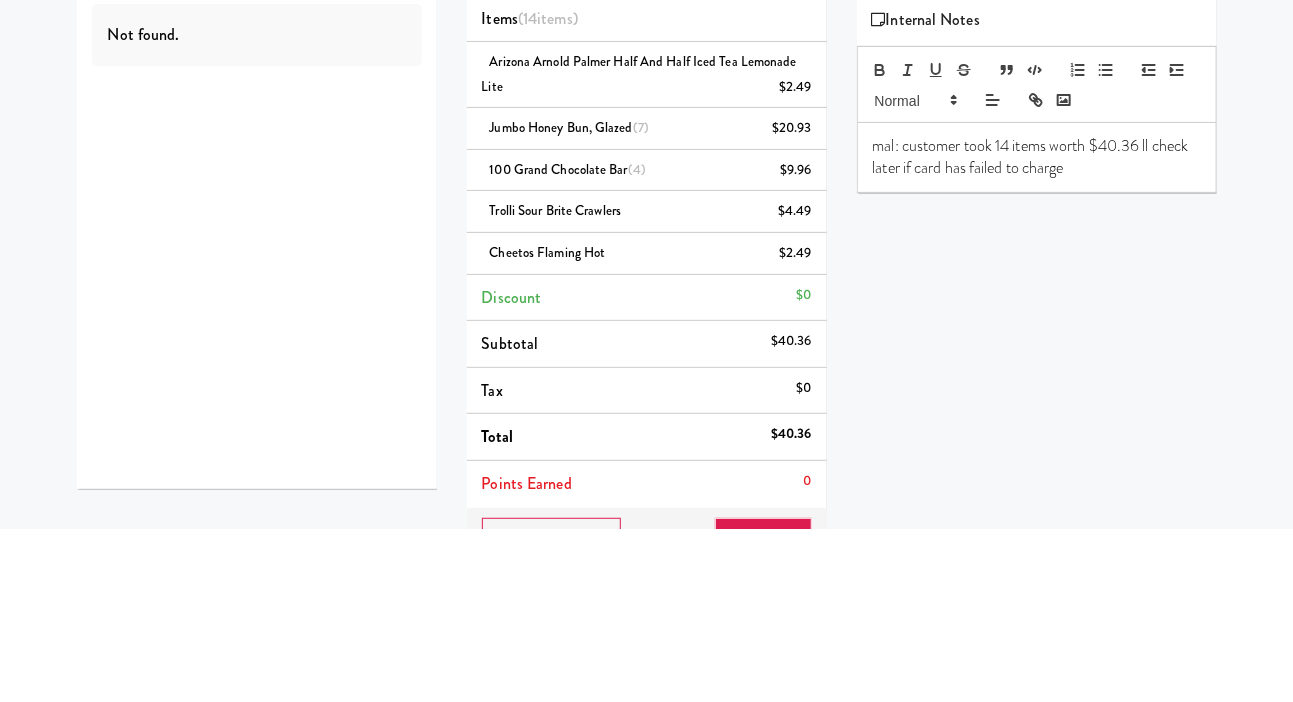 click on "mal: customer took 14 items worth $40.36 ll check later if card has failed to charge" at bounding box center [1037, 330] 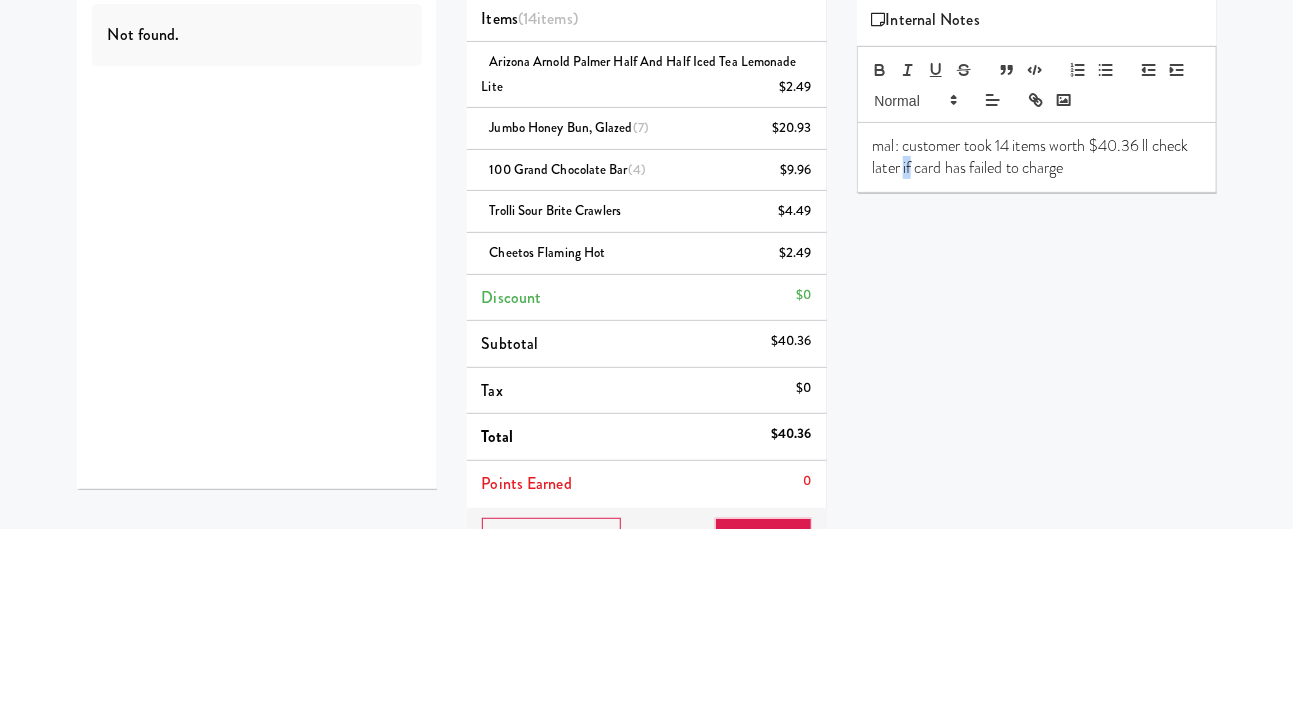 type 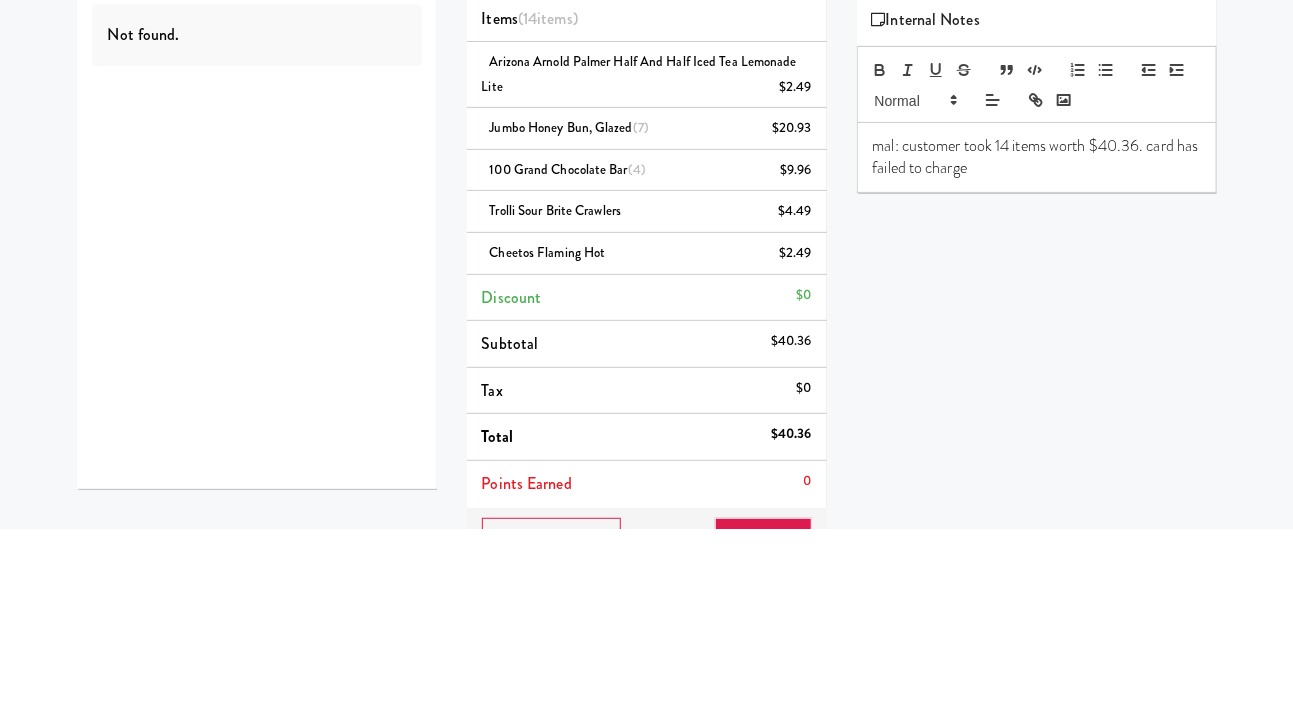 click on "Play  New Window  Primary Flag  Clear     Flag if unable to determine what was taken or order not processable due to inventory issues Unclear Take - No Video Unclear Take - Short or Cut Off Unclear Take - Obstructed Inventory Issue - Product Not in Inventory Inventory Issue - Product prices as $0  Additional Concerns  Clear Flag as Suspicious Returned Product Place a foreign product in  Internal Notes                                                                                                                                                               mal: customer took 14 items worth $40.36. card has failed to charge  Card   Failed View Transaction Details  Card  8724 Transaction Ref 636728224 Preauth 10.00 Brand VISA Number 440368******8724 Entry Mode ctls Payment attempts 1 Last failed at  Aug 2, 2025 12:04:25 AM Failure code 51 Failure message Insufficient funds: Please check your account balance or use another payment method  Card Issuer Checks  Payout" at bounding box center [1037, 543] 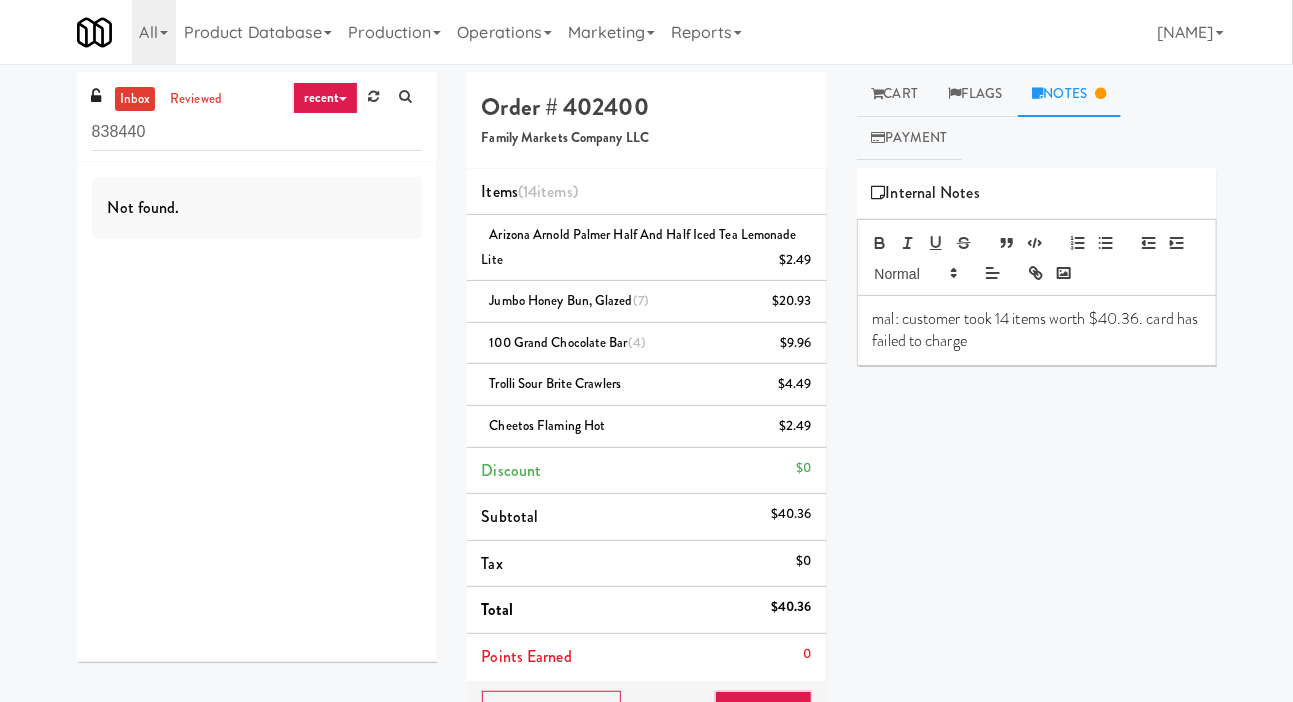 click on "Payment" at bounding box center (910, 138) 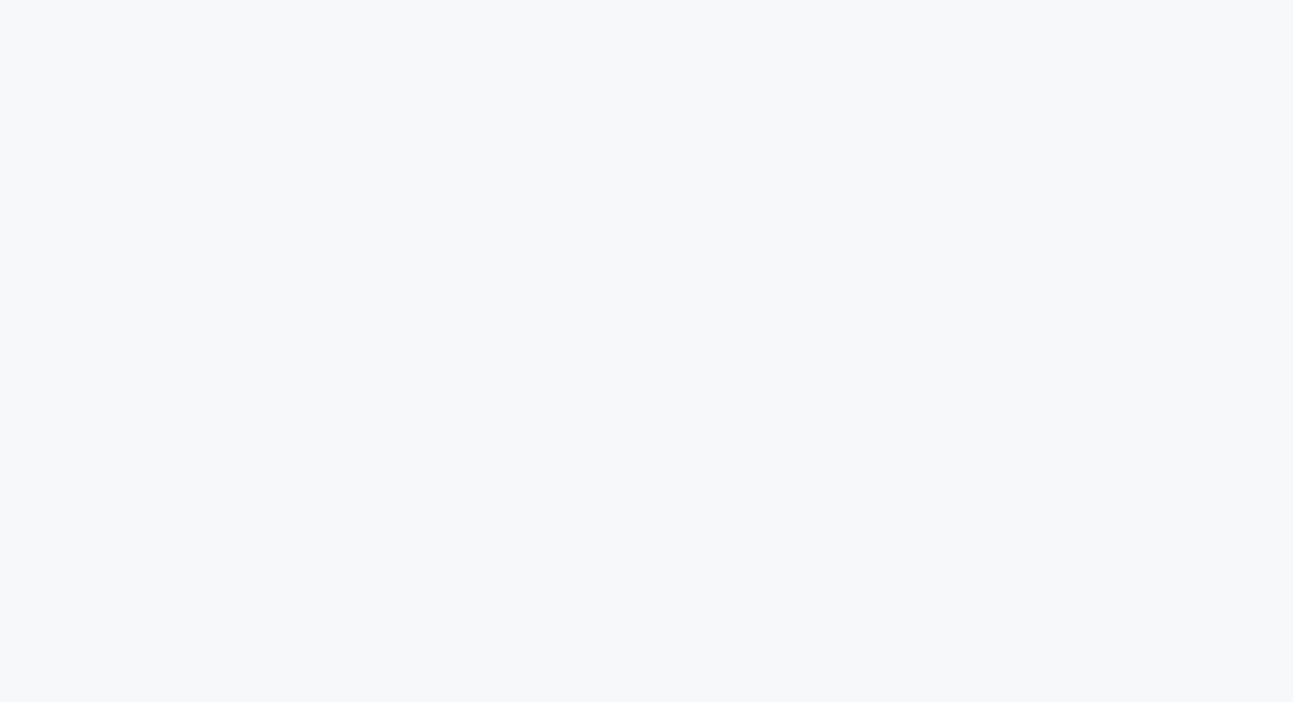 scroll, scrollTop: 0, scrollLeft: 0, axis: both 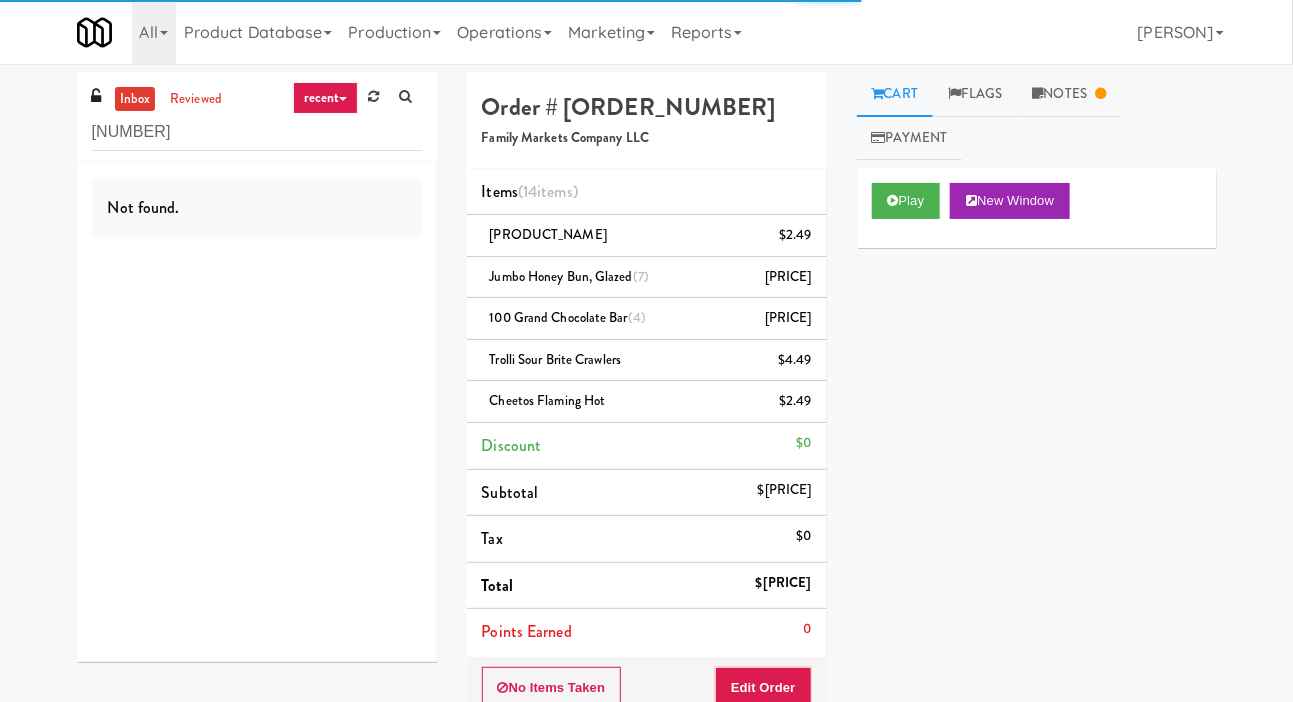 click on "Flags" at bounding box center [975, 94] 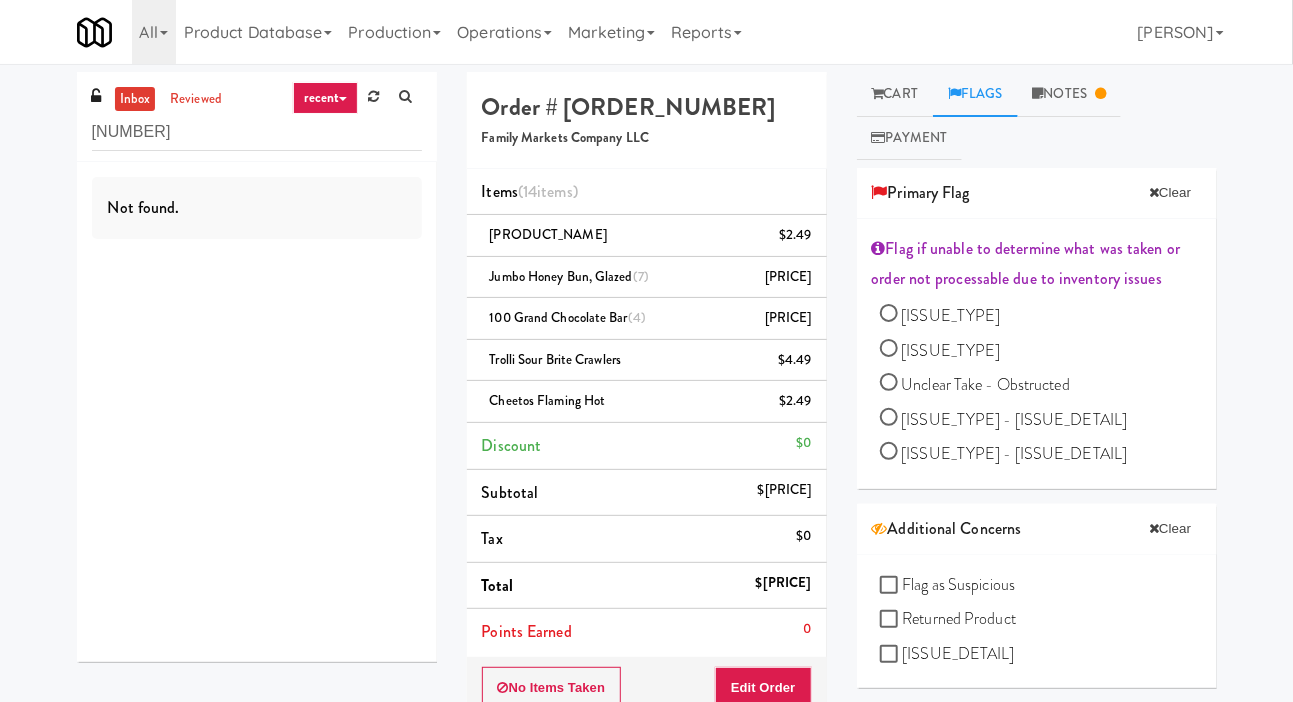 click on "Flag as Suspicious Returned Product Place a foreign product in" at bounding box center [1041, 622] 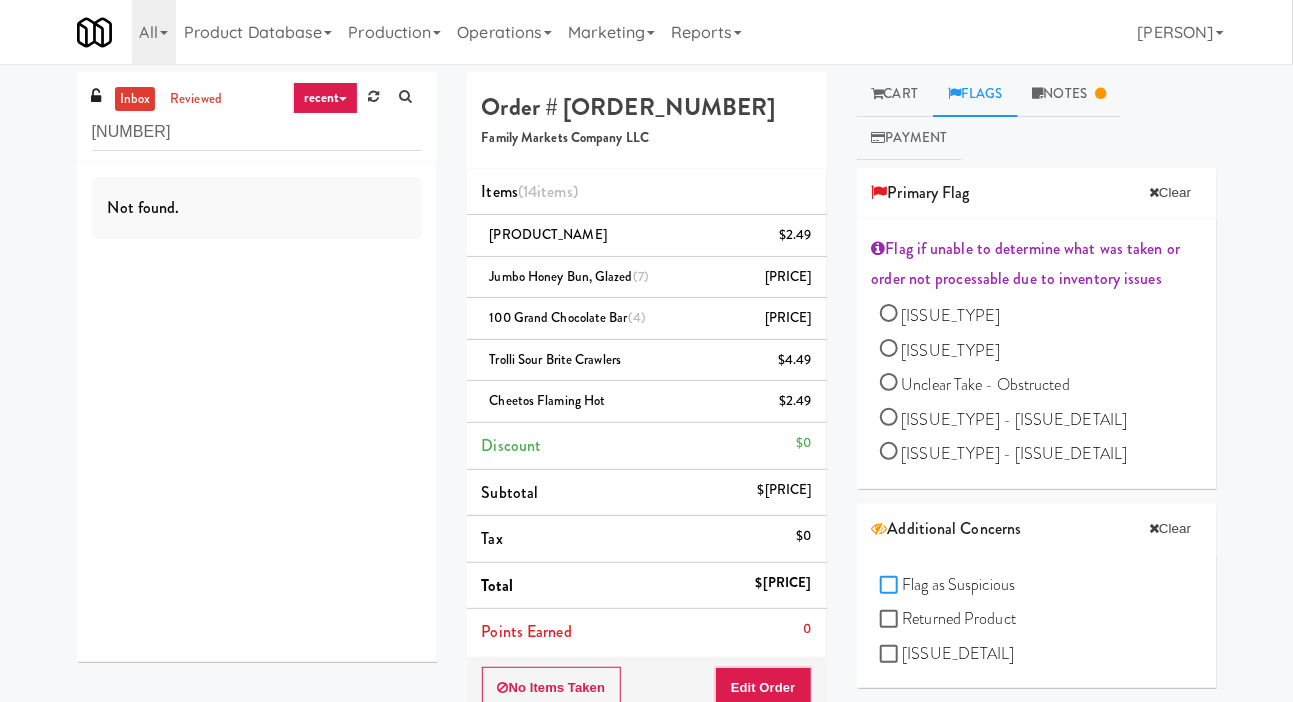 click on "Flag as Suspicious" at bounding box center [891, 586] 